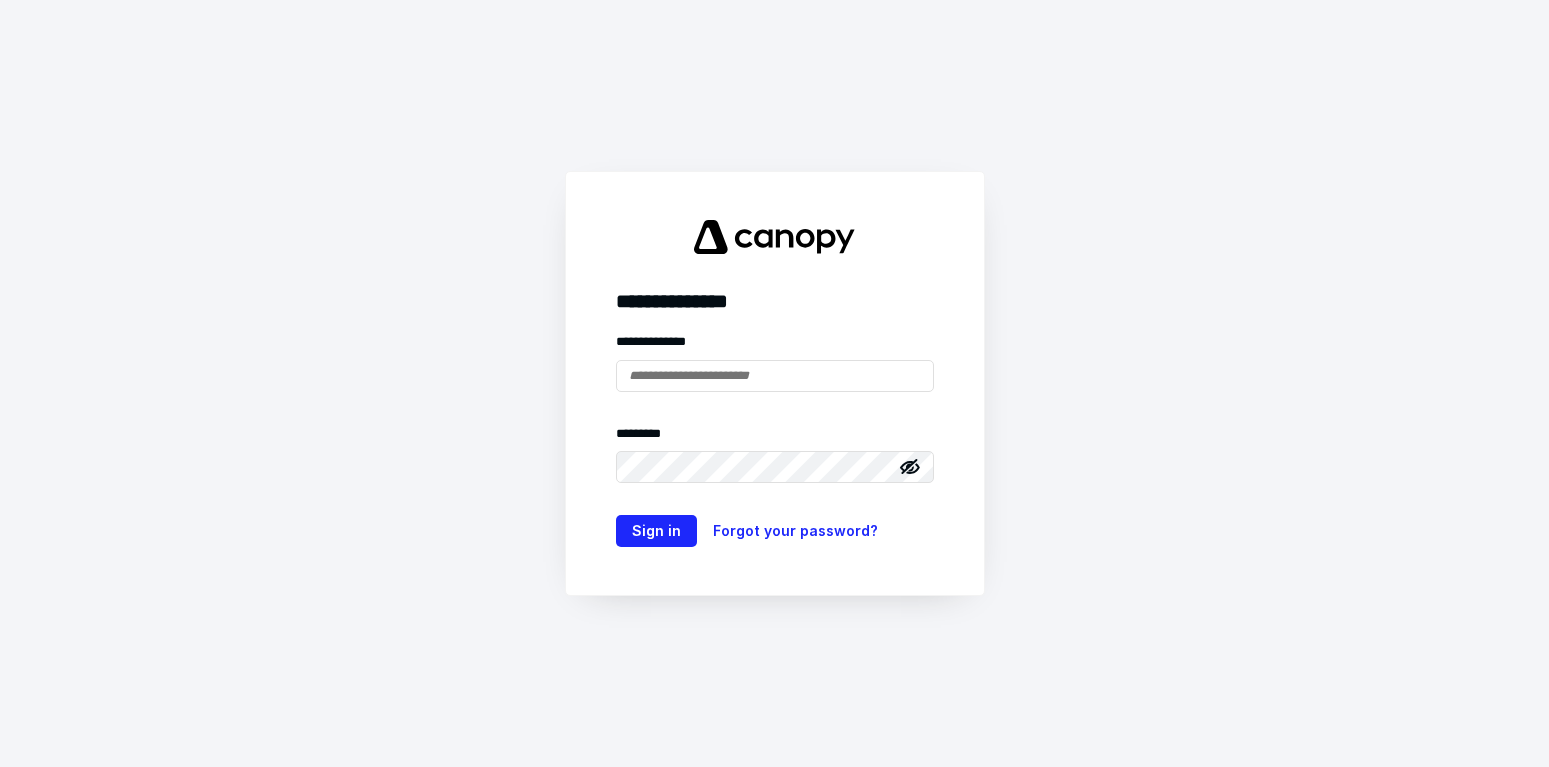 scroll, scrollTop: 0, scrollLeft: 0, axis: both 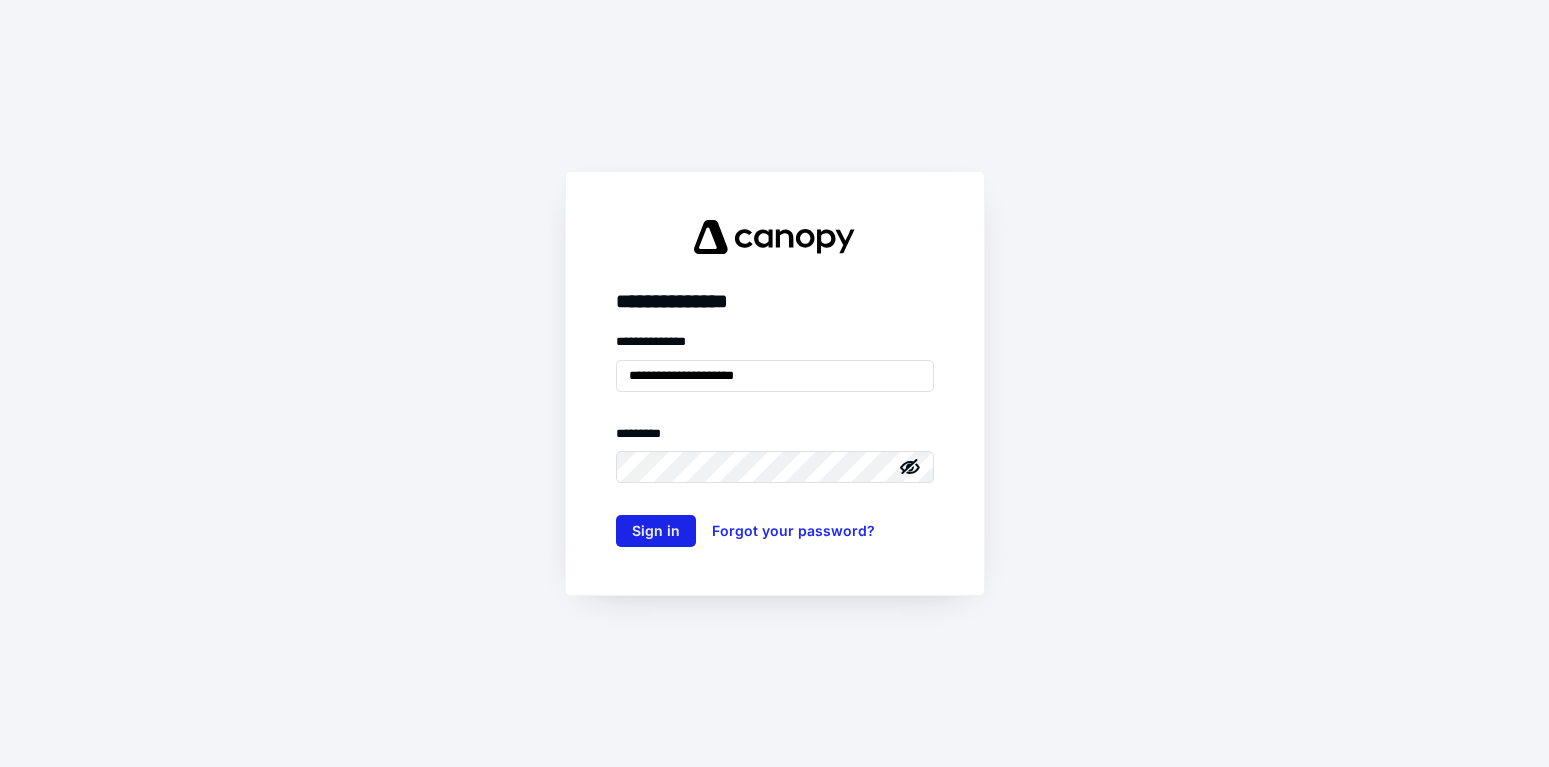 type on "**********" 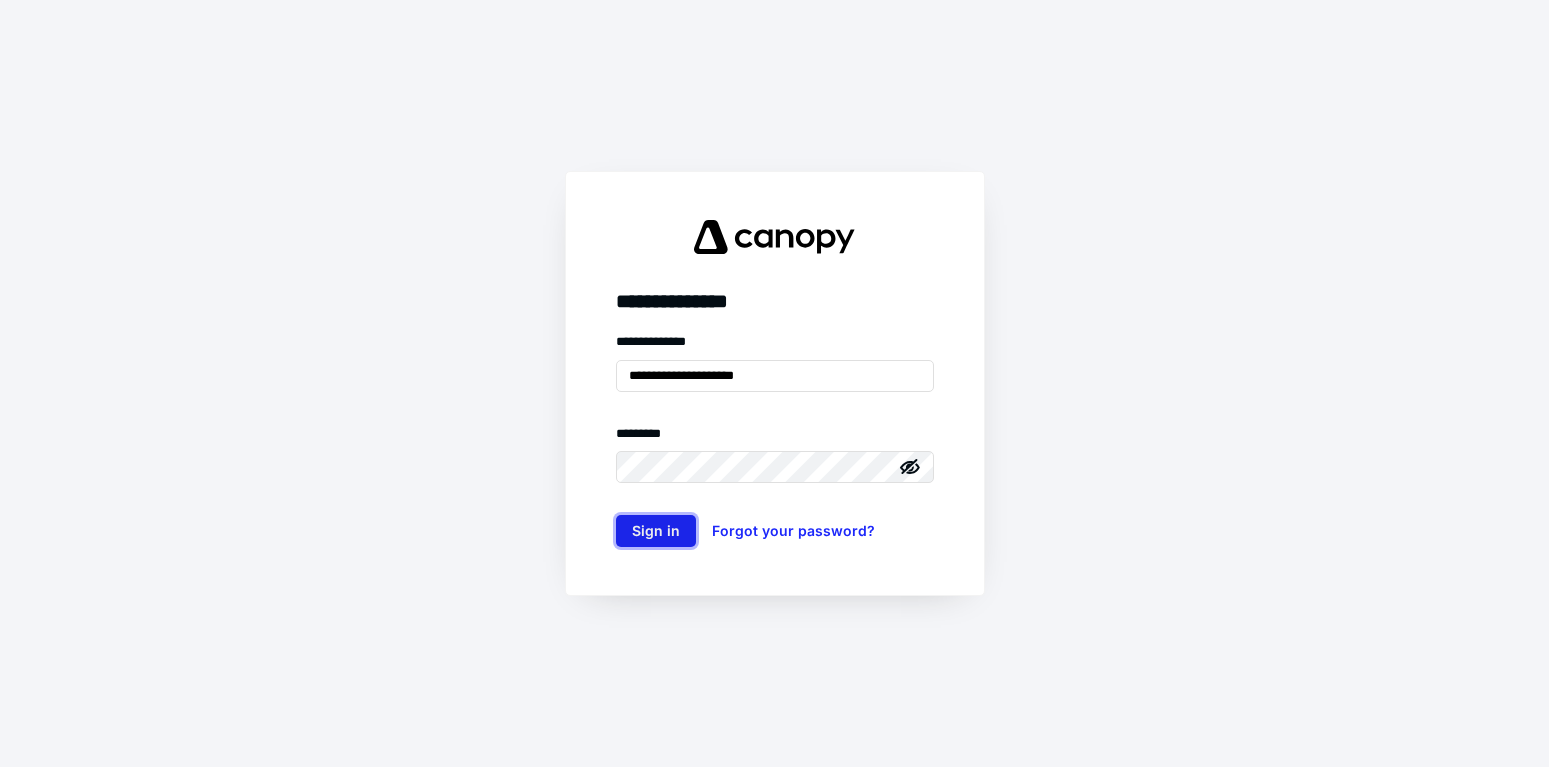 click on "Sign in" at bounding box center (656, 531) 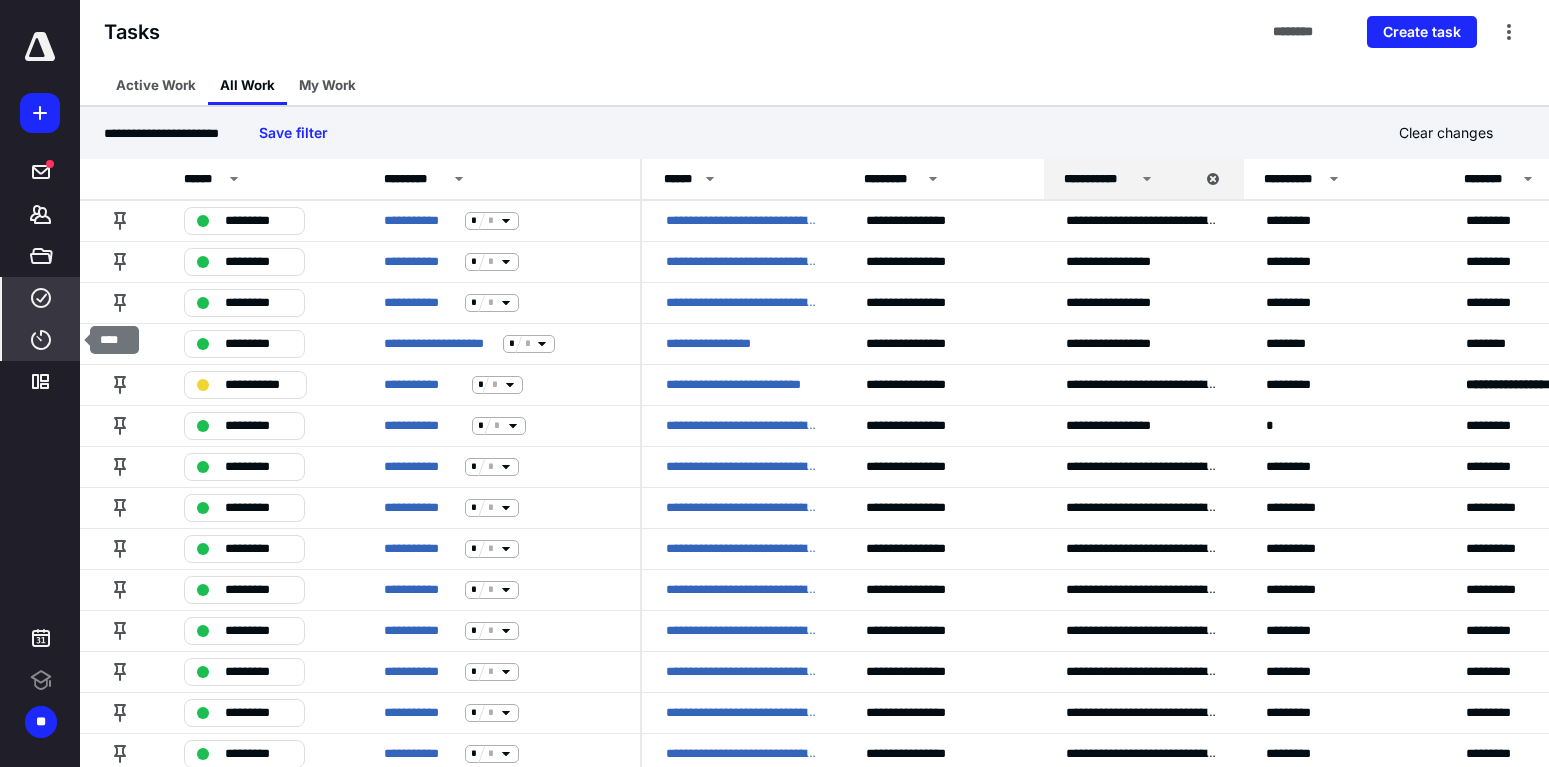 click 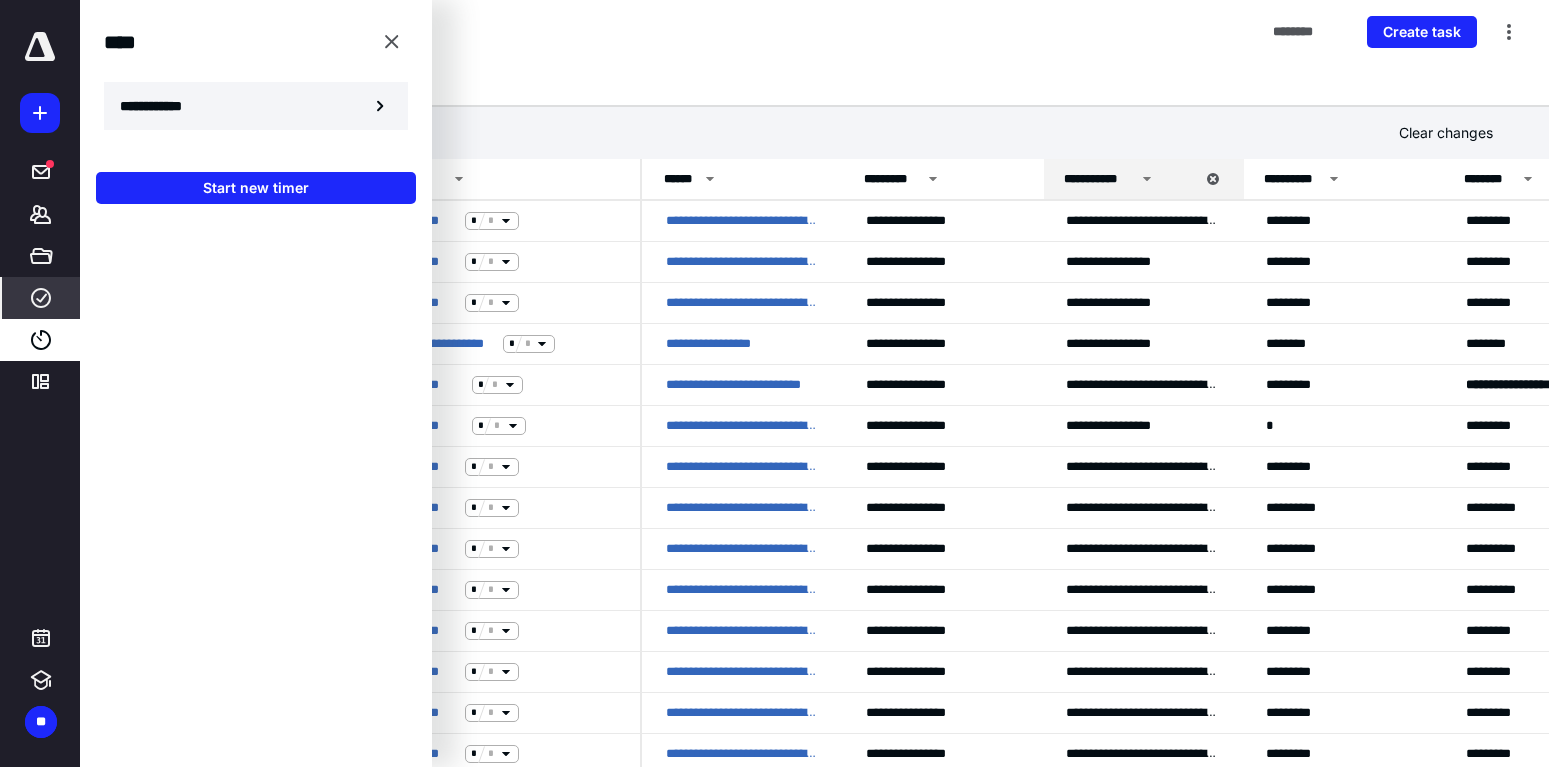 click on "**********" at bounding box center [162, 106] 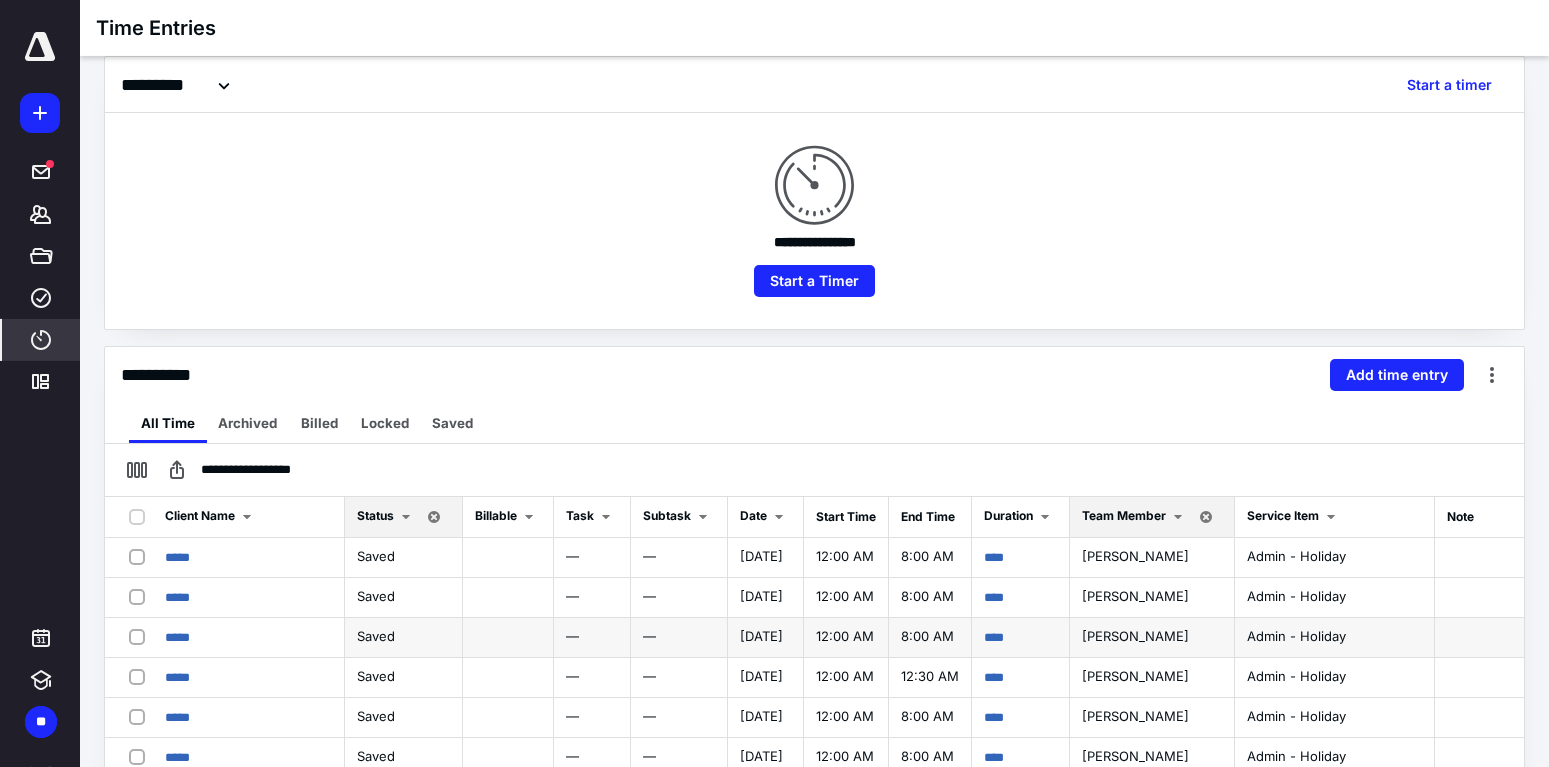 scroll, scrollTop: 306, scrollLeft: 0, axis: vertical 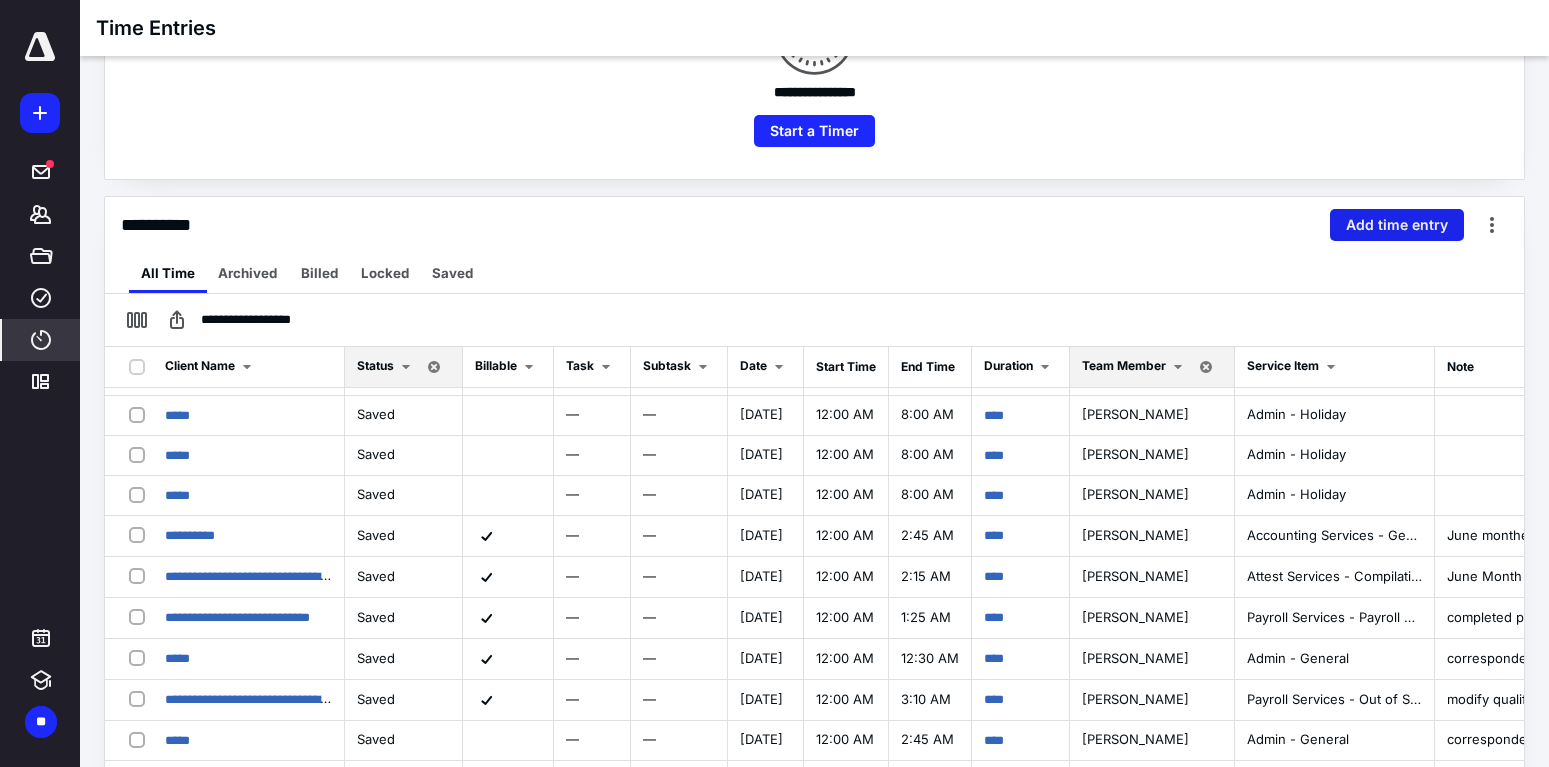 click on "Add time entry" at bounding box center (1397, 225) 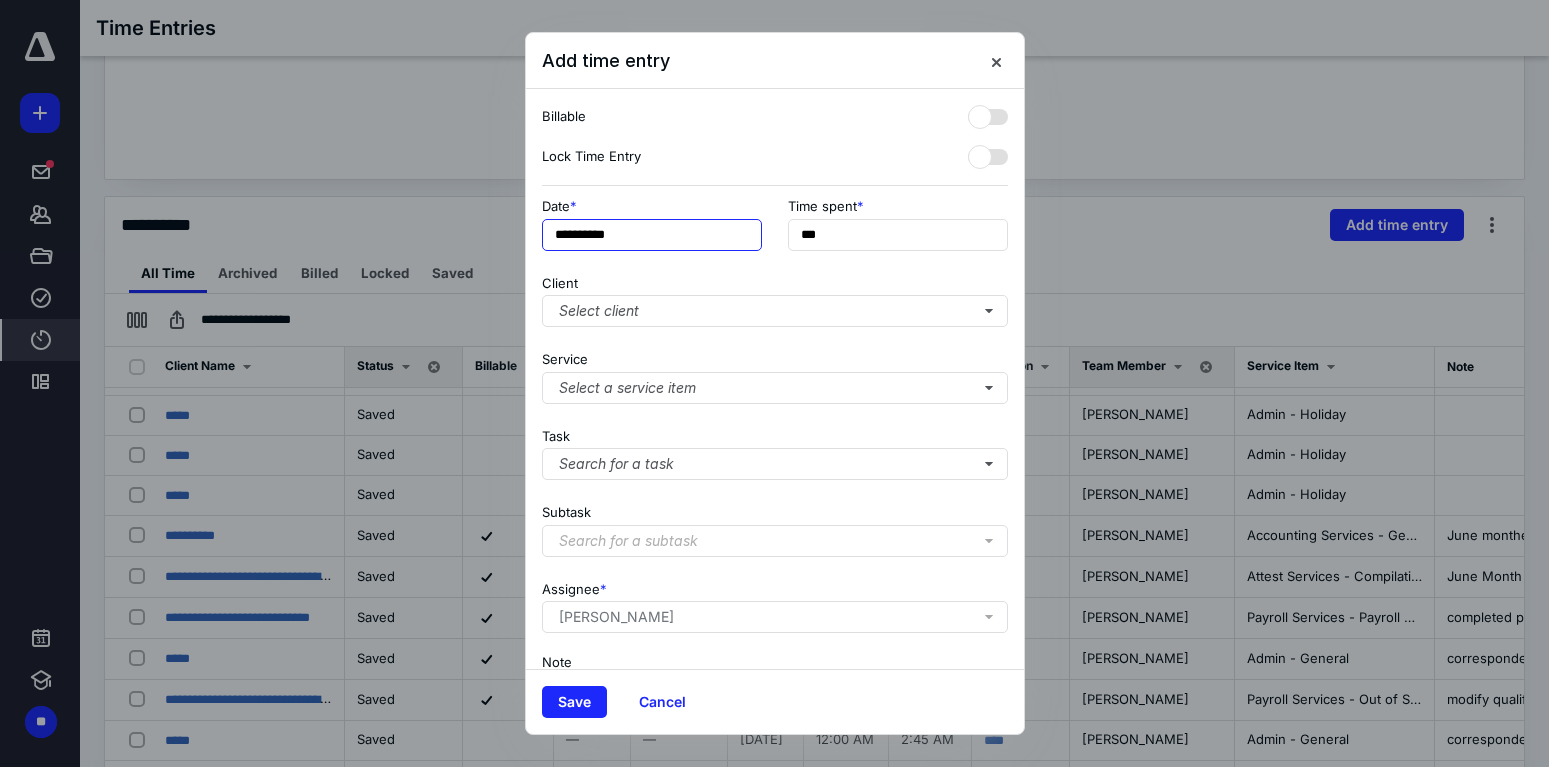 click on "**********" at bounding box center (652, 235) 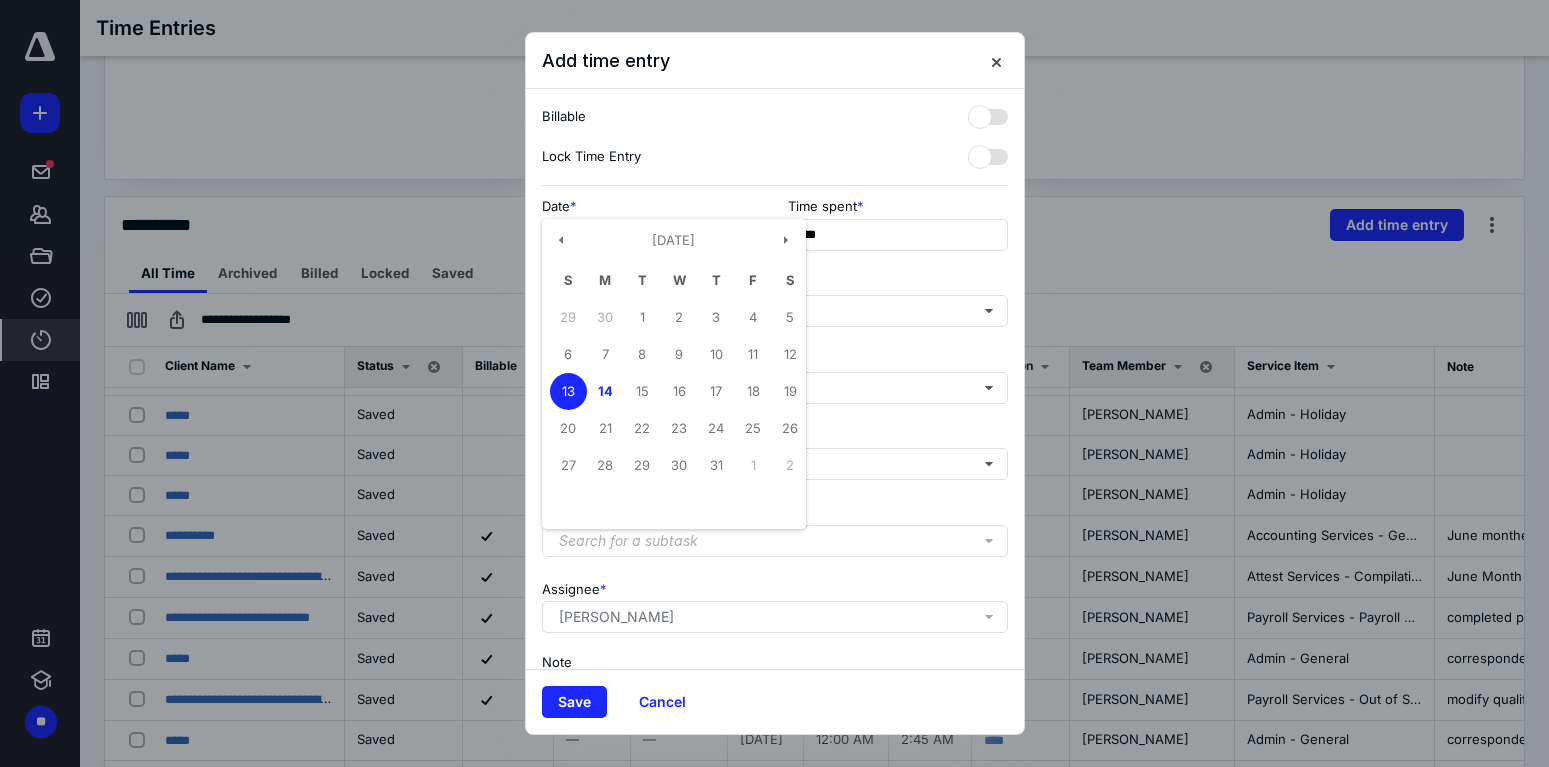 click on "Add time entry" at bounding box center (775, 61) 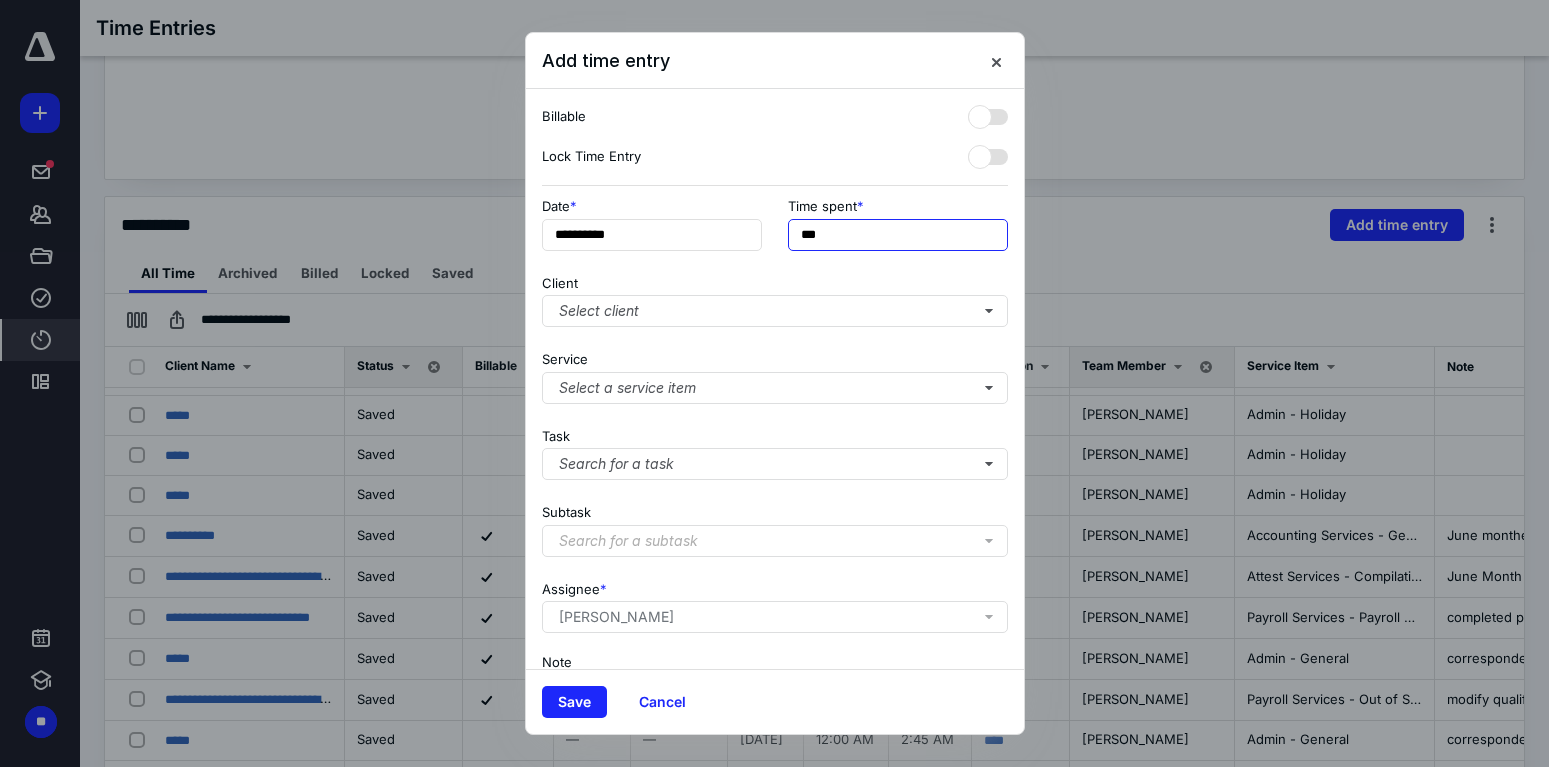drag, startPoint x: 846, startPoint y: 244, endPoint x: 780, endPoint y: 231, distance: 67.26812 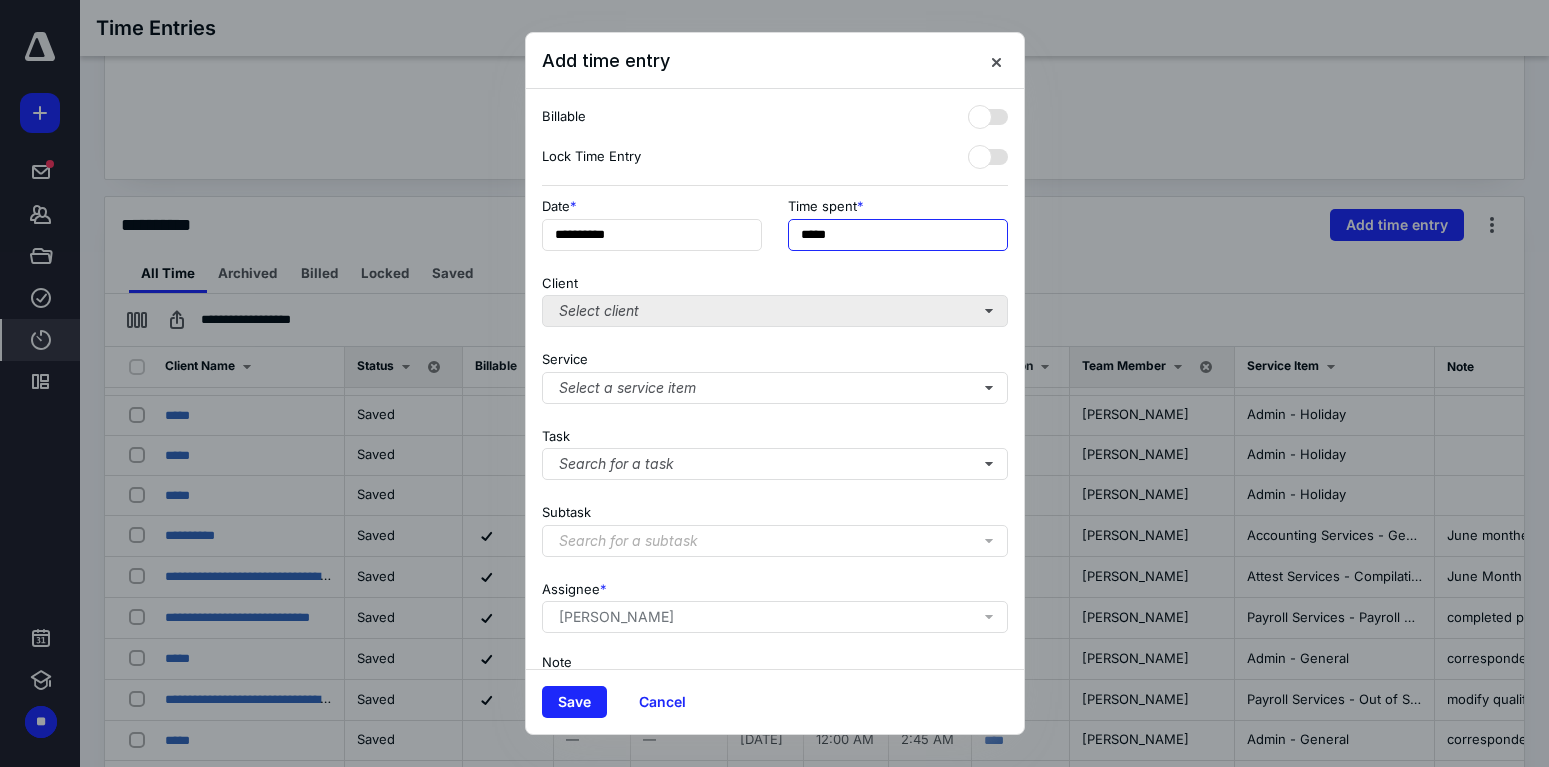 type on "*****" 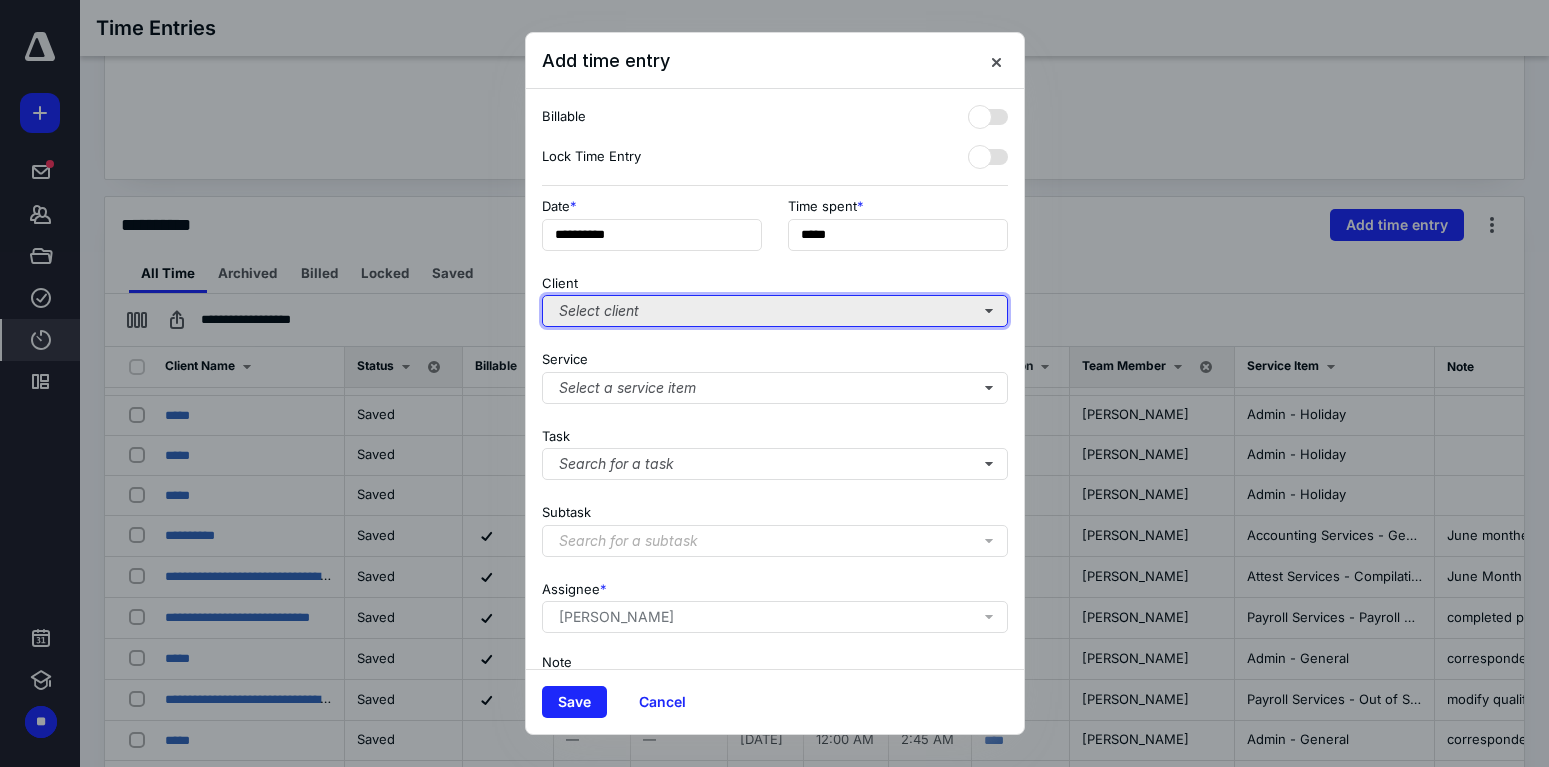 click on "Select client" at bounding box center [775, 311] 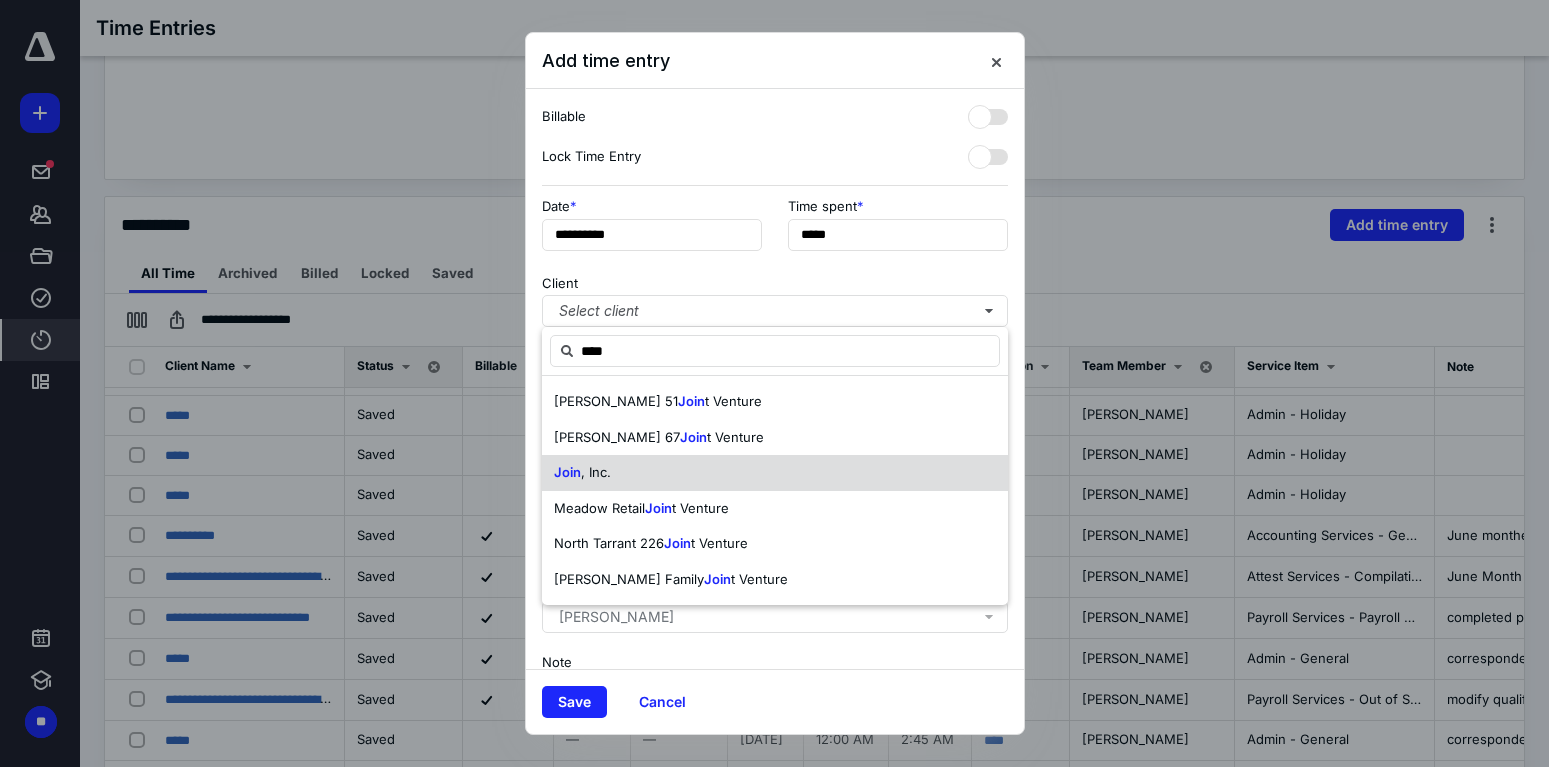click on "Join , Inc." at bounding box center [775, 473] 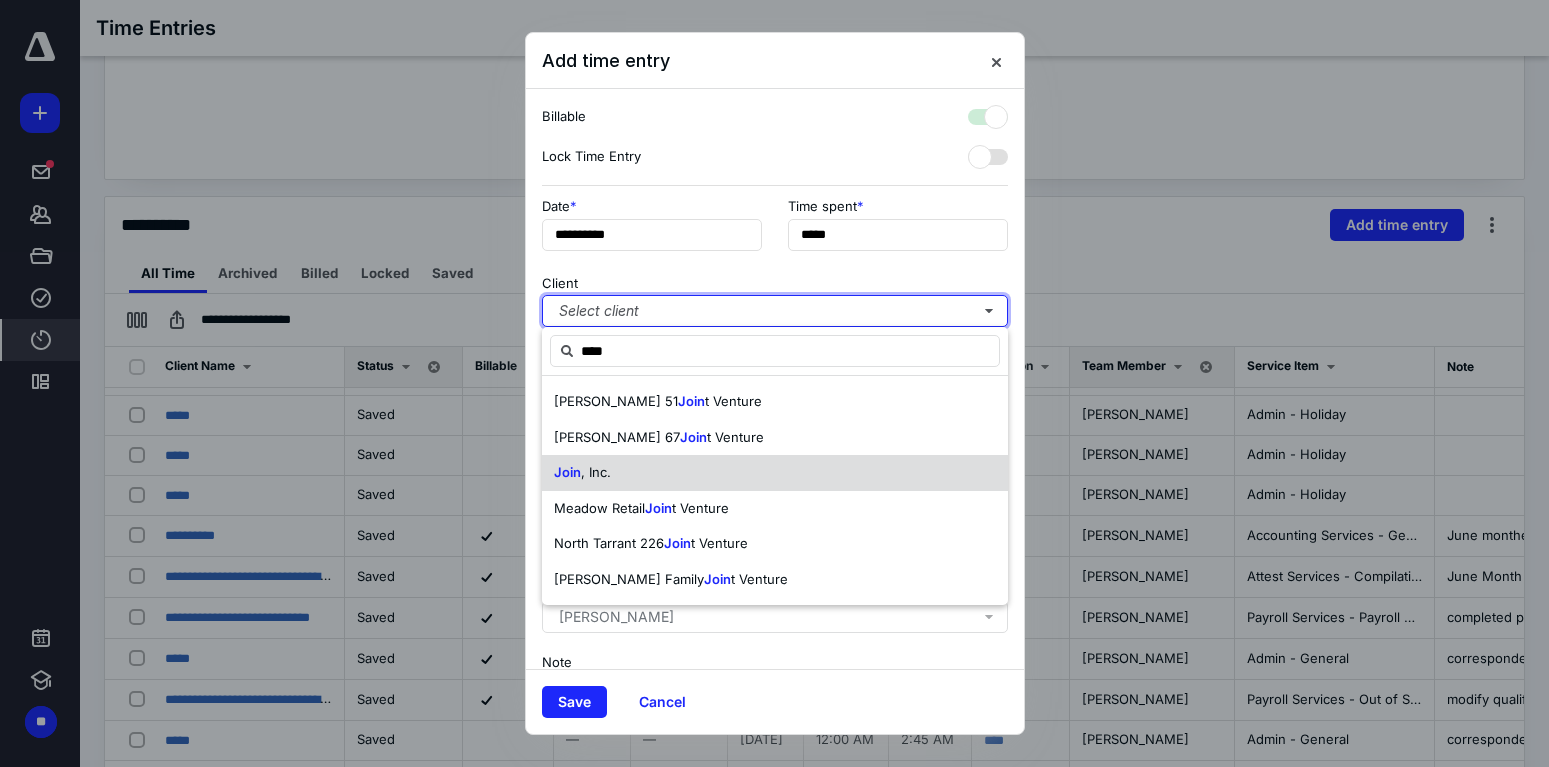 checkbox on "true" 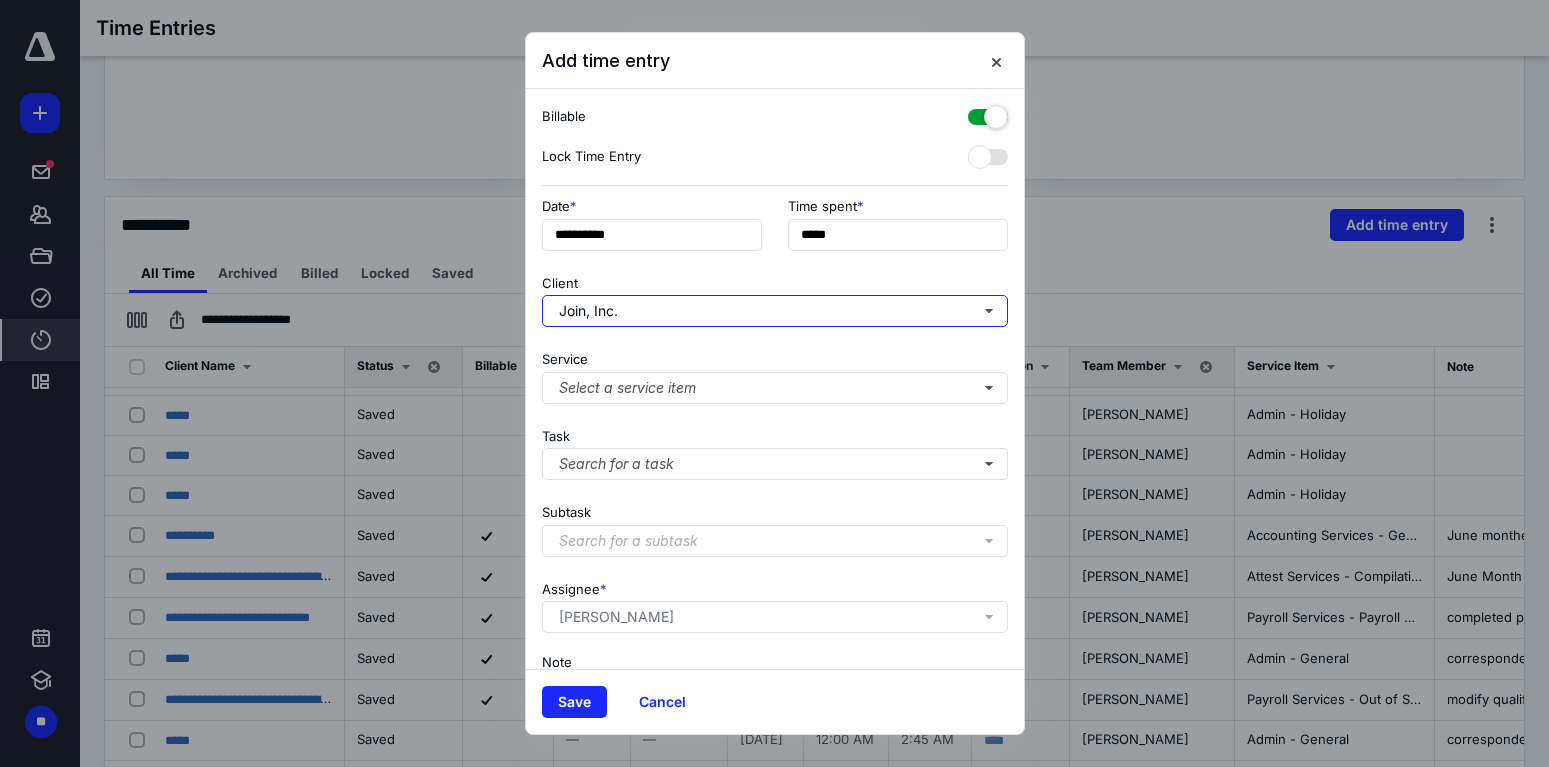 scroll, scrollTop: 96, scrollLeft: 0, axis: vertical 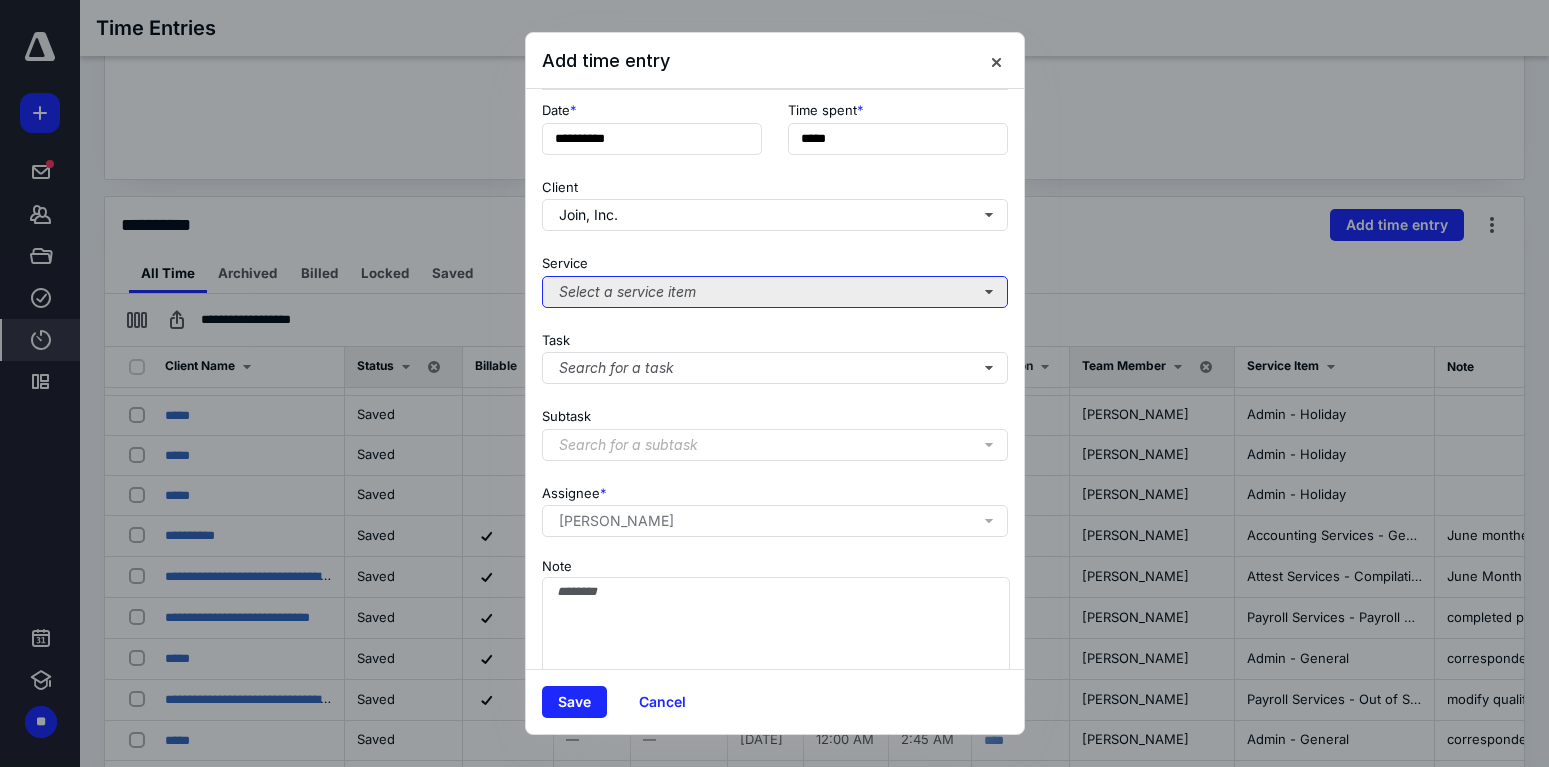 click on "Select a service item" at bounding box center [775, 292] 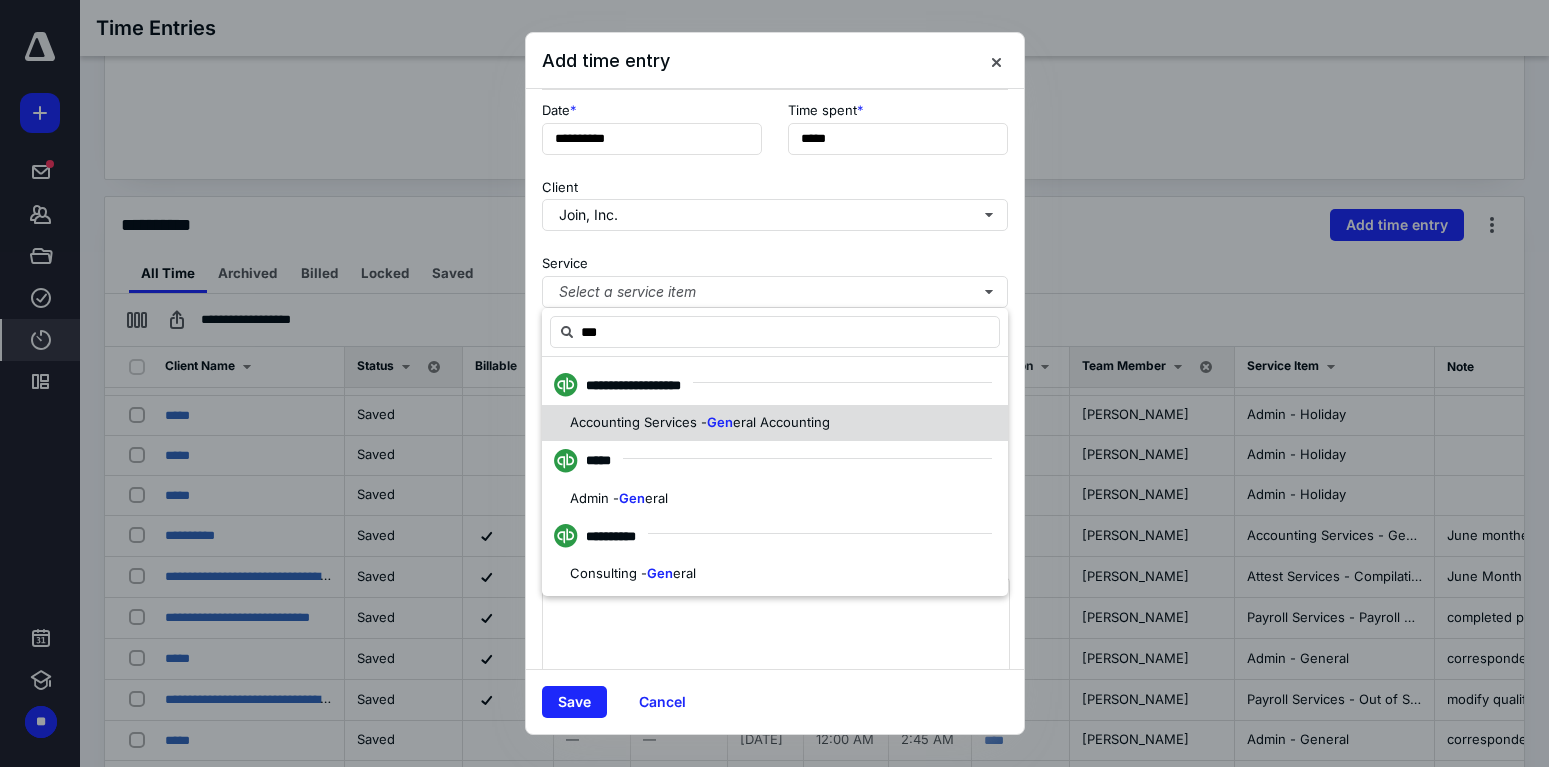 click on "Accounting Services -  Gen eral Accounting" at bounding box center (775, 423) 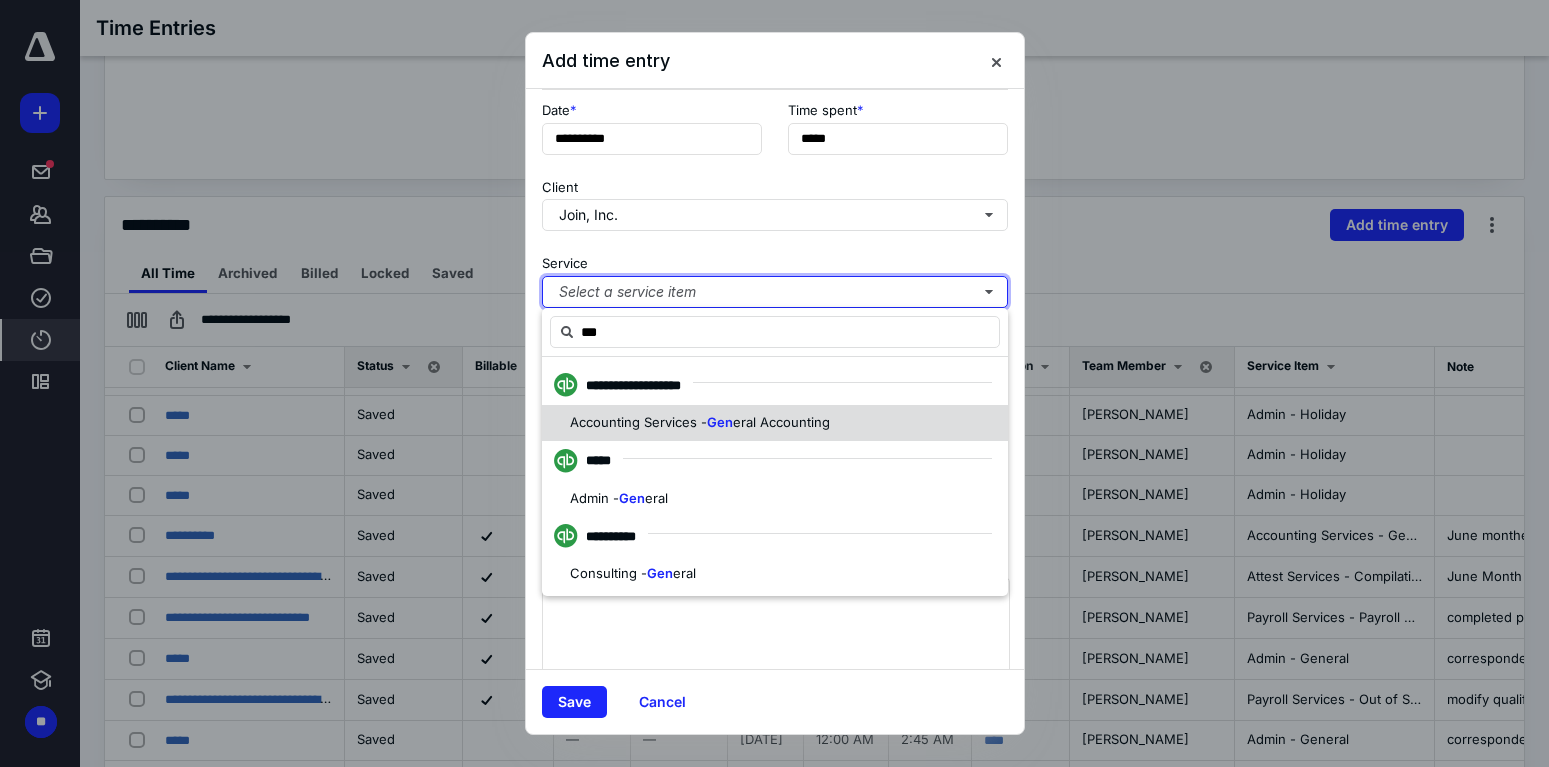 type 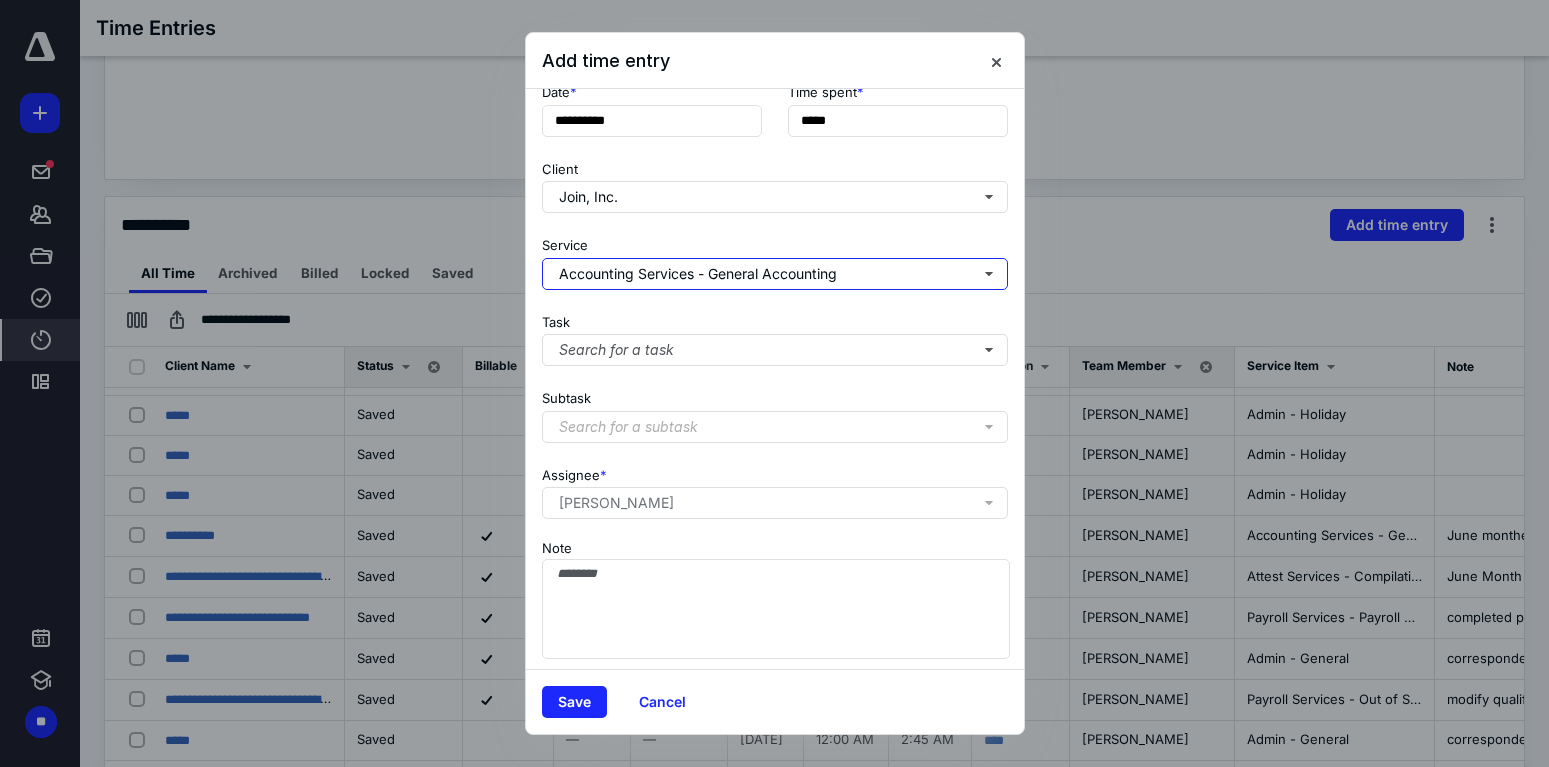 scroll, scrollTop: 120, scrollLeft: 0, axis: vertical 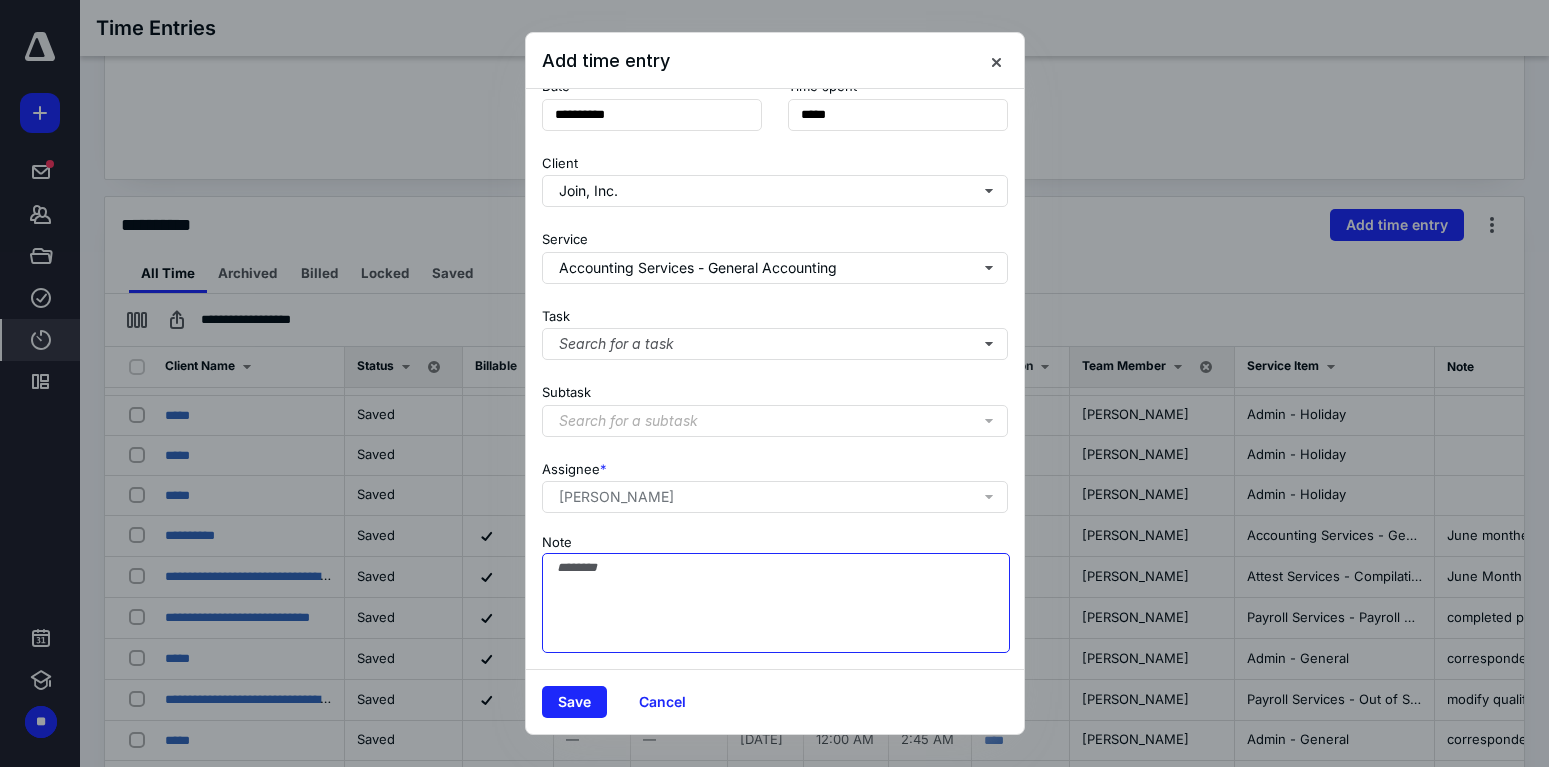 click on "Note" at bounding box center (776, 603) 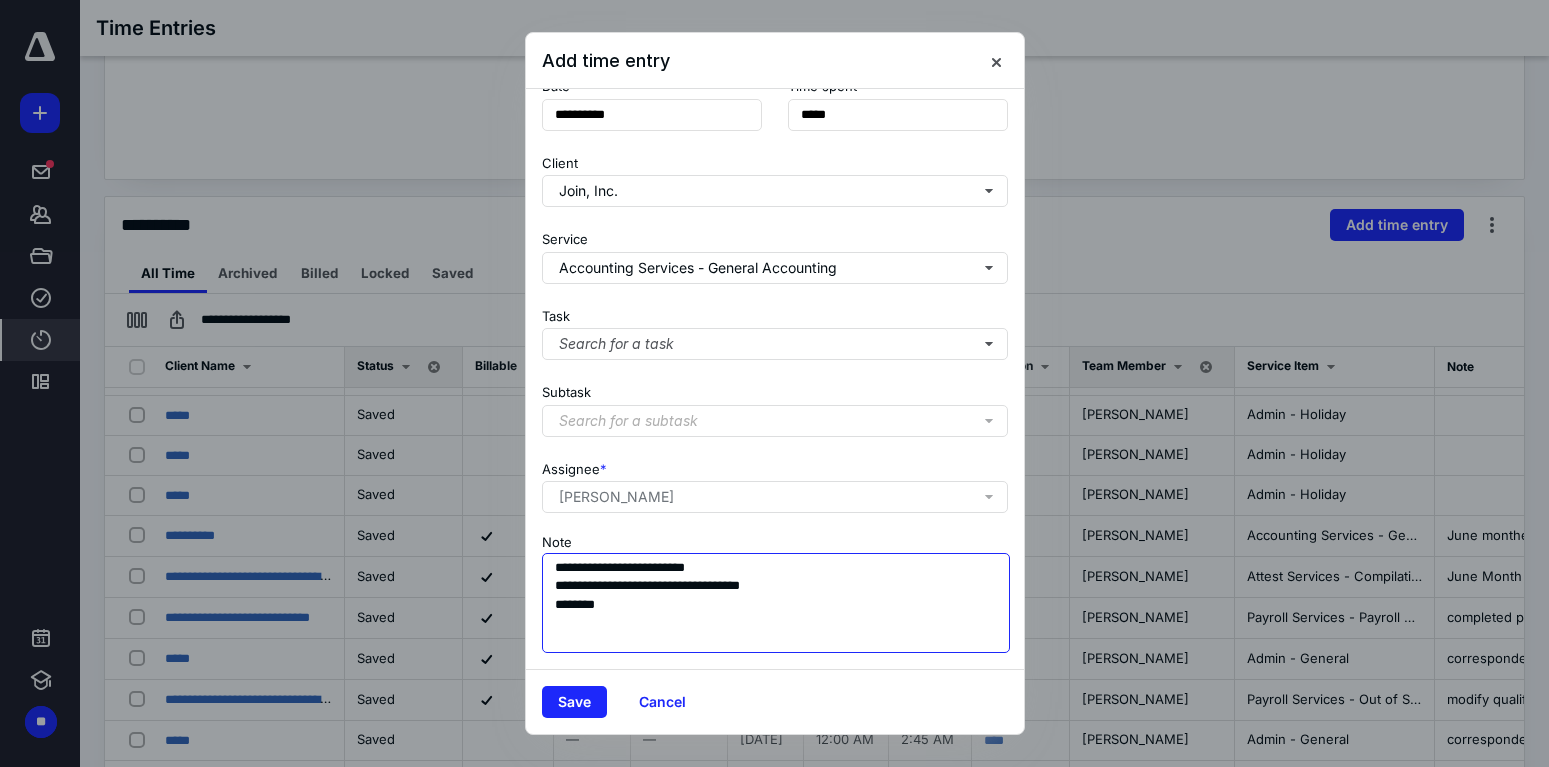 drag, startPoint x: 650, startPoint y: 584, endPoint x: 611, endPoint y: 590, distance: 39.45884 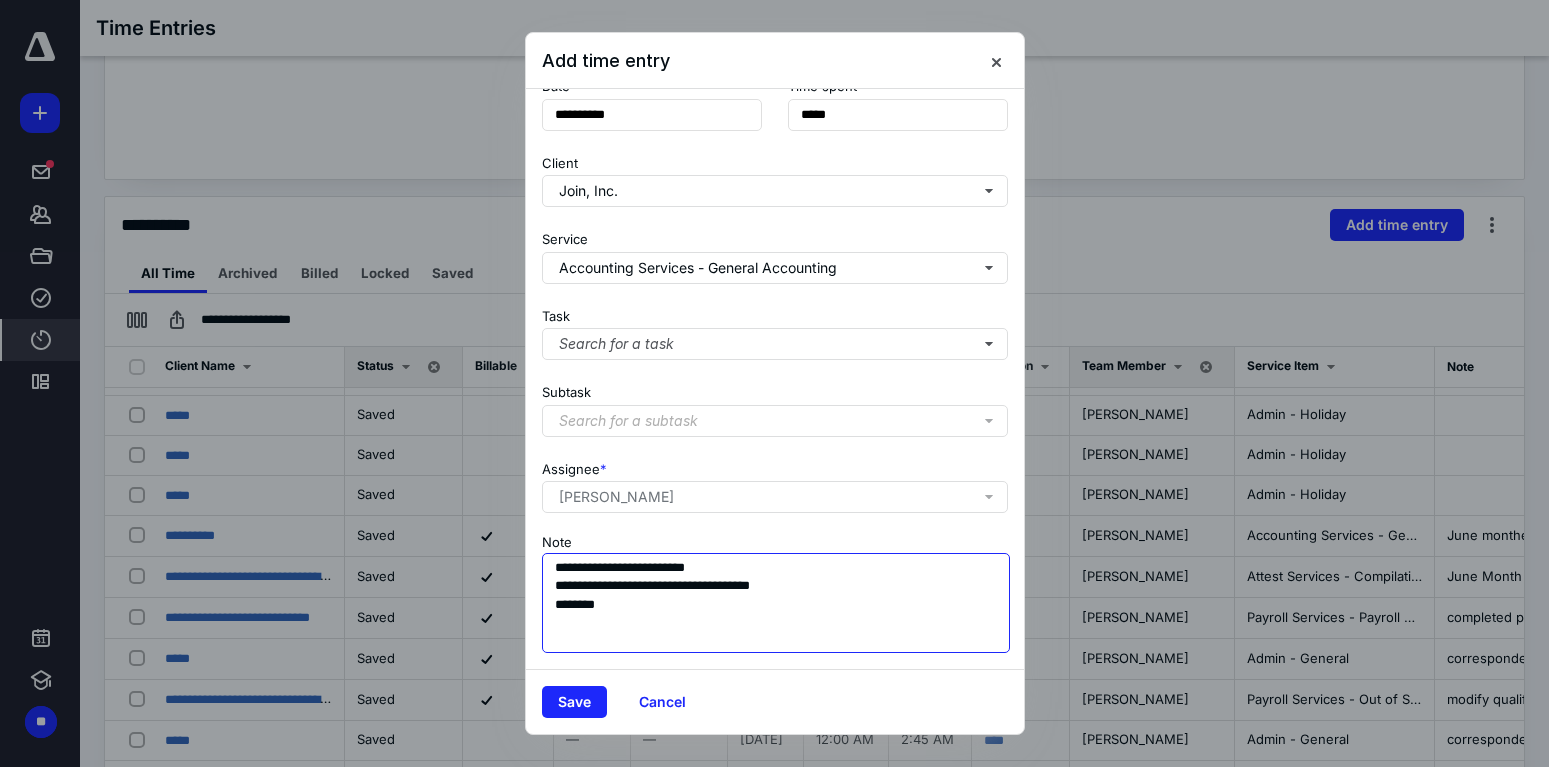 click on "**********" at bounding box center (776, 603) 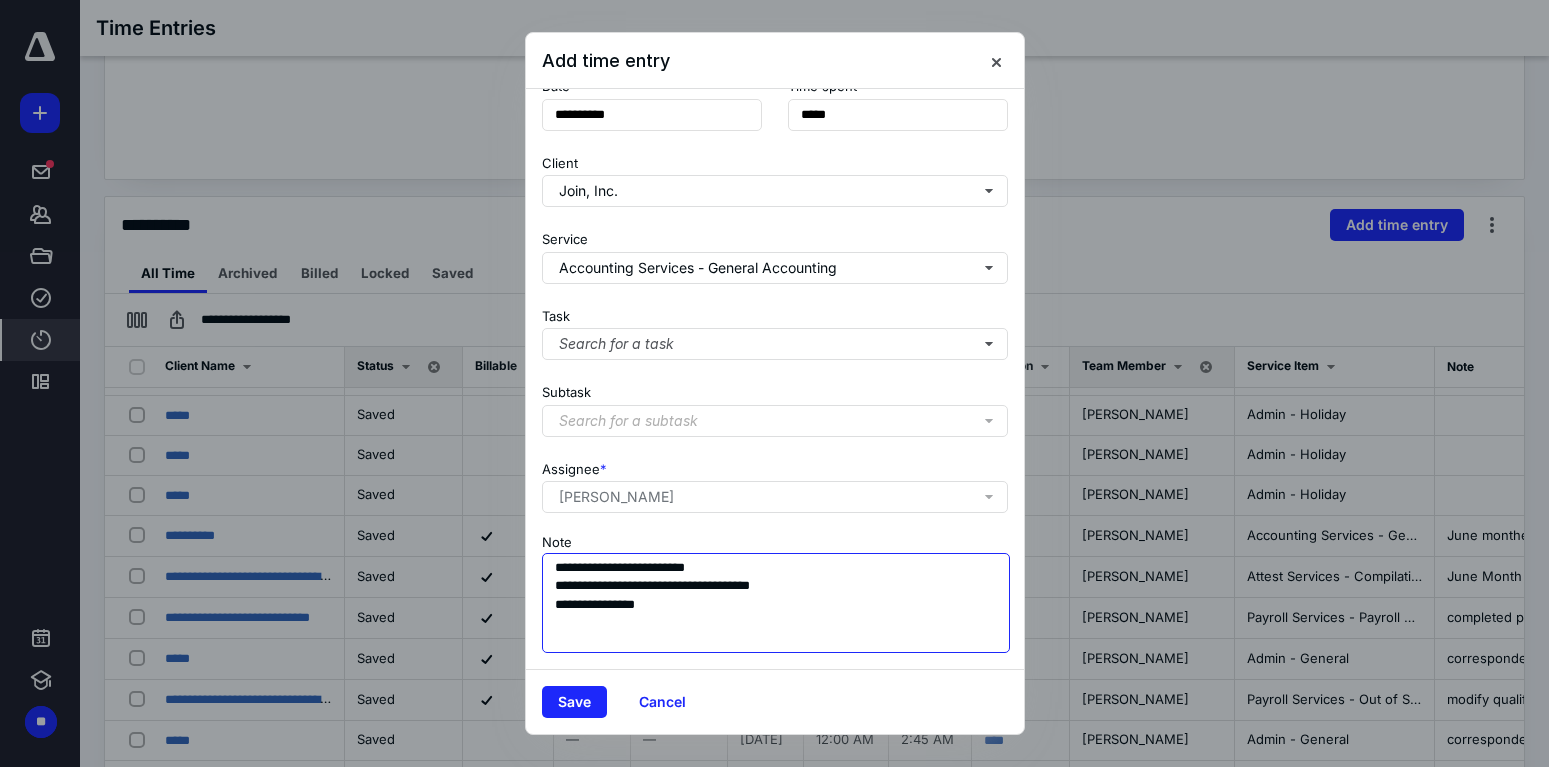 click on "**********" at bounding box center (776, 603) 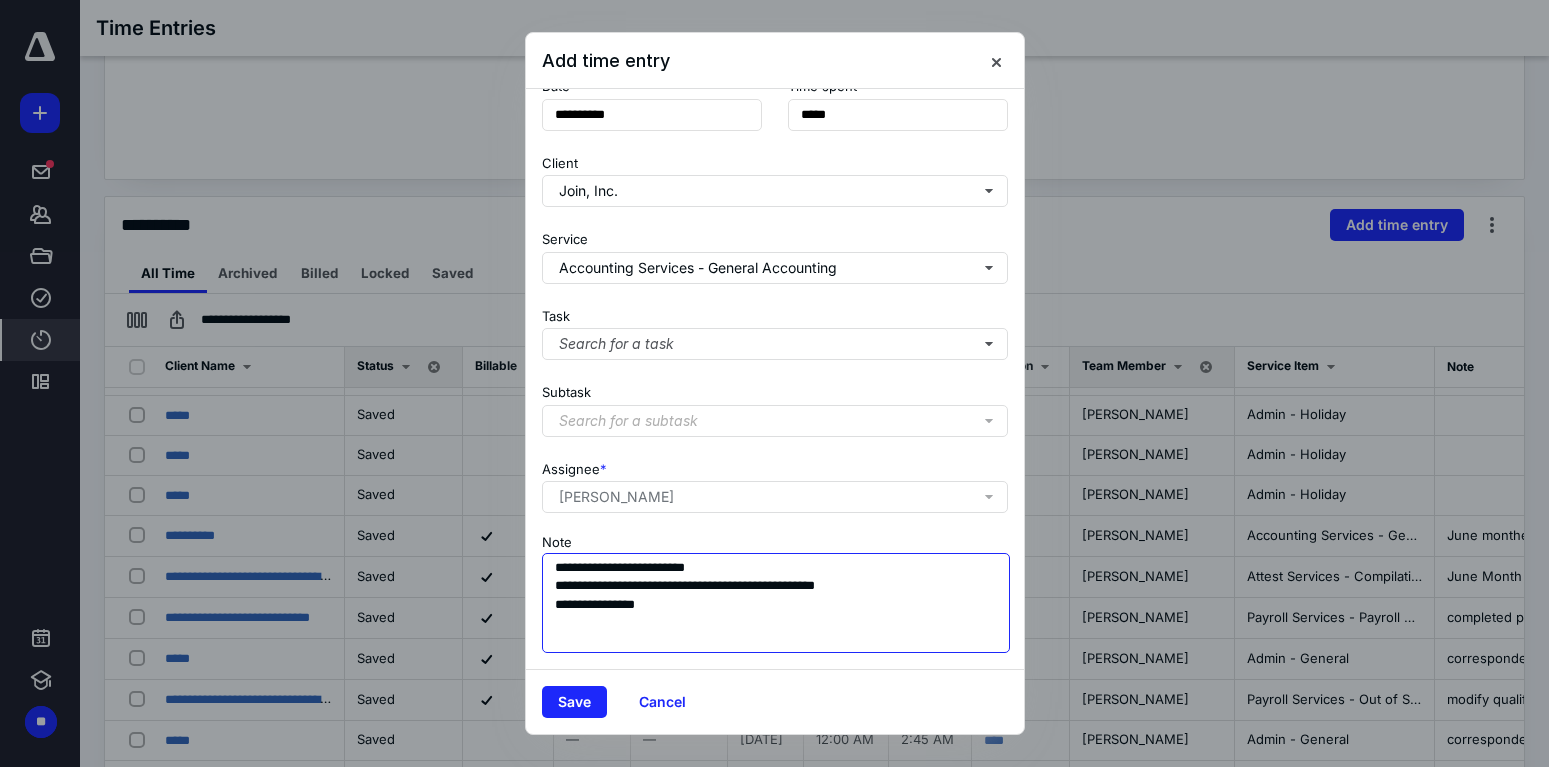 click on "**********" at bounding box center (776, 603) 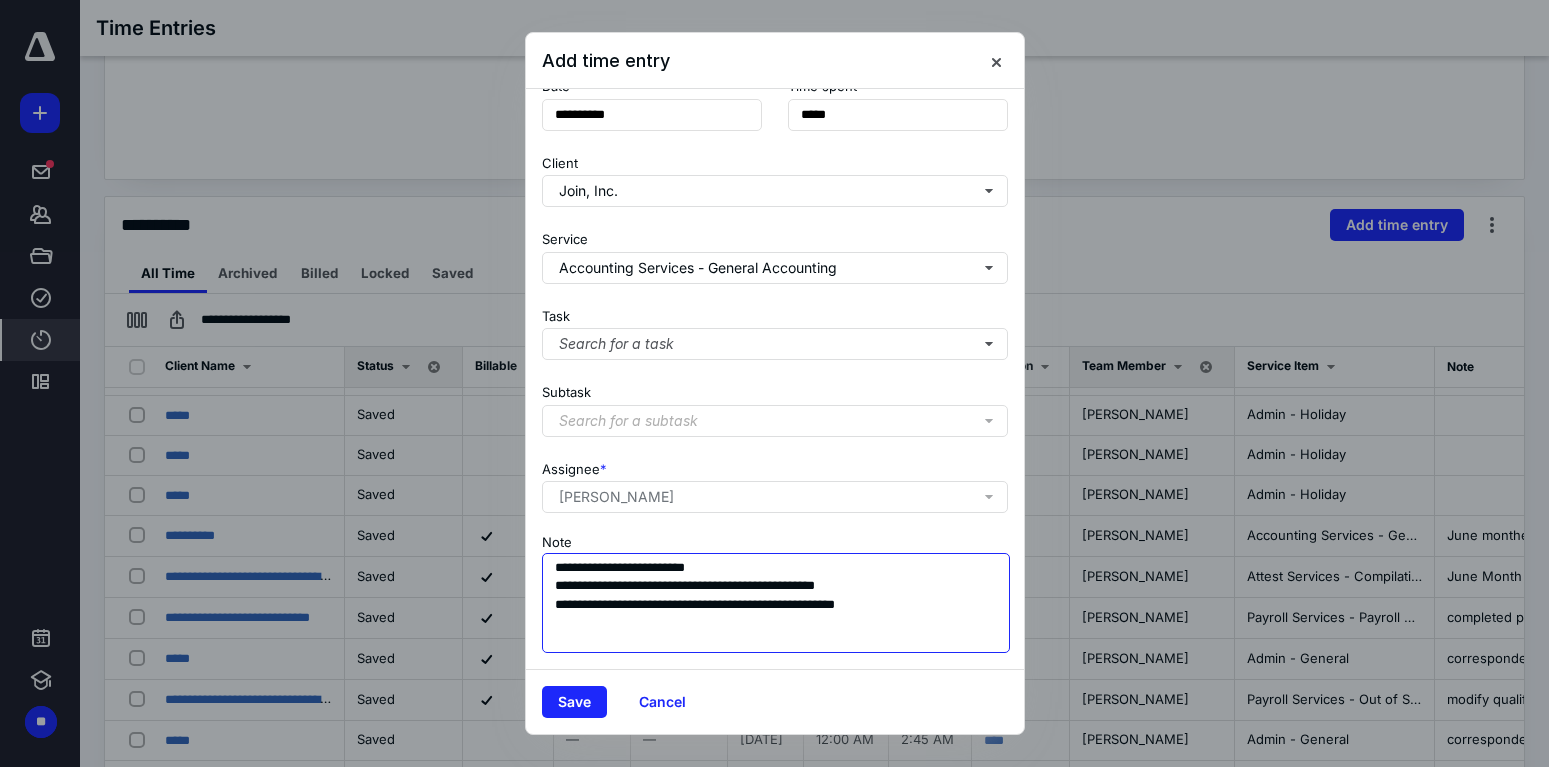 drag, startPoint x: 910, startPoint y: 604, endPoint x: 857, endPoint y: 605, distance: 53.009434 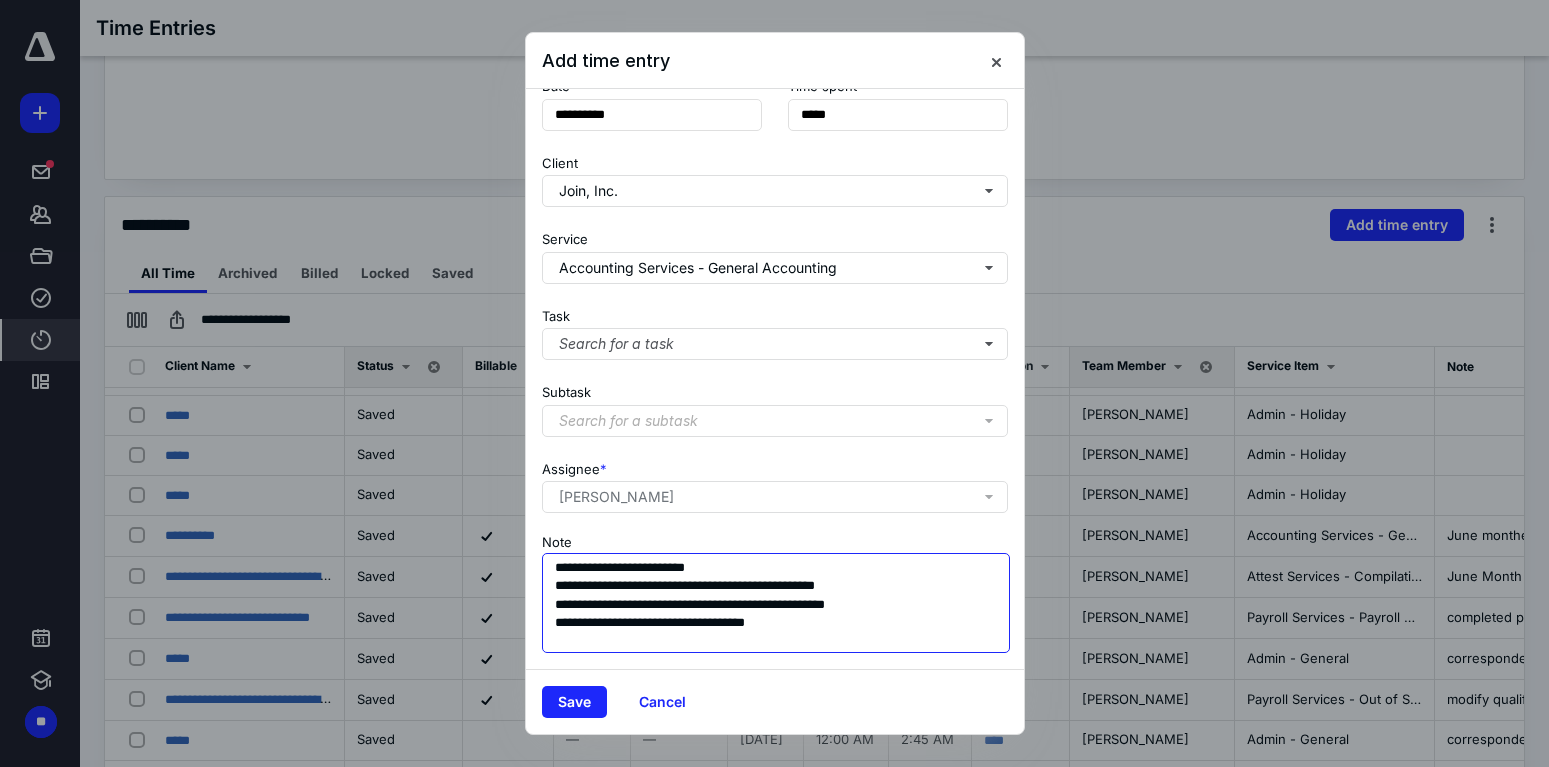 drag, startPoint x: 791, startPoint y: 626, endPoint x: 732, endPoint y: 623, distance: 59.07622 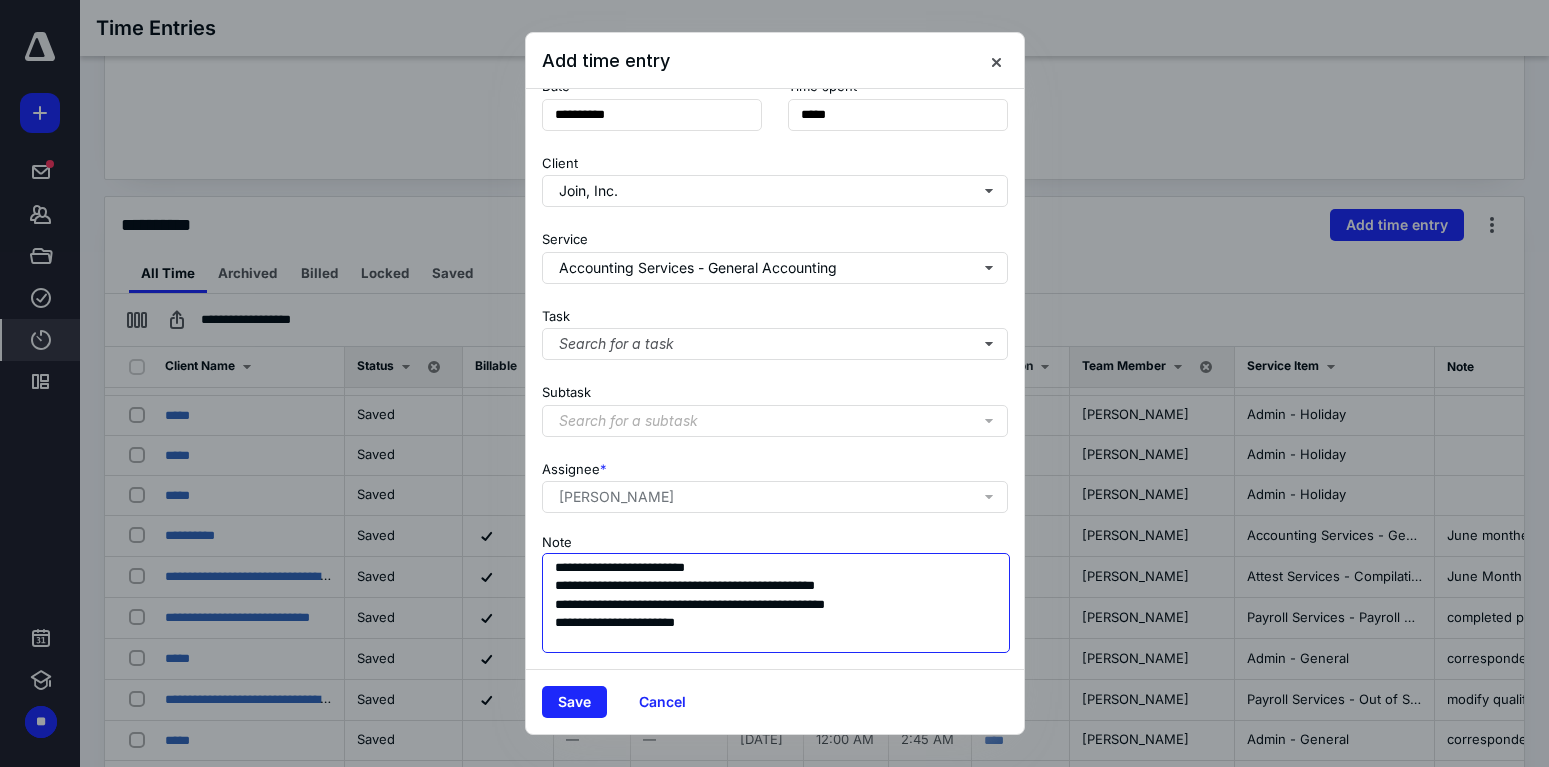 scroll, scrollTop: 0, scrollLeft: 0, axis: both 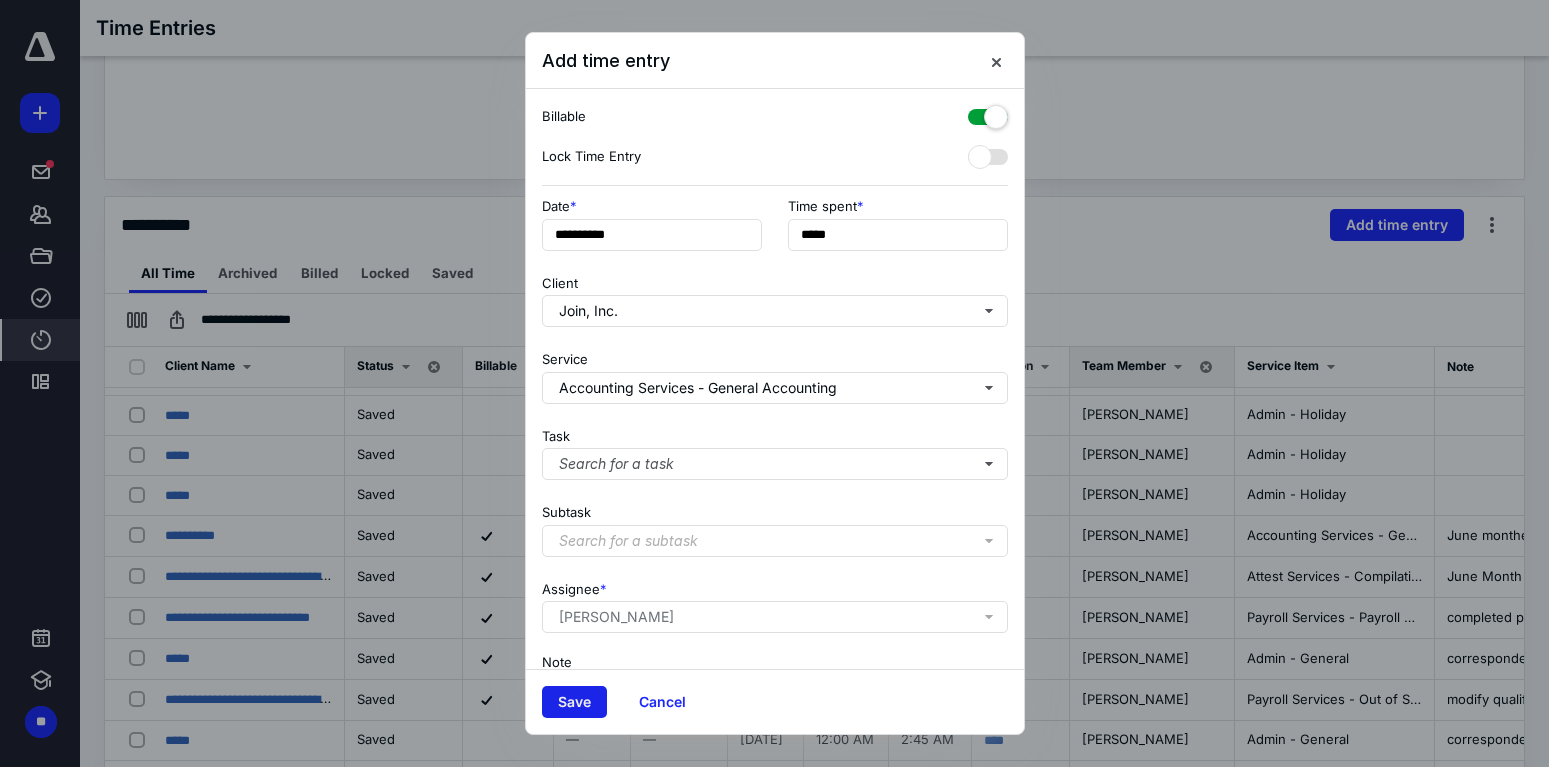 type on "**********" 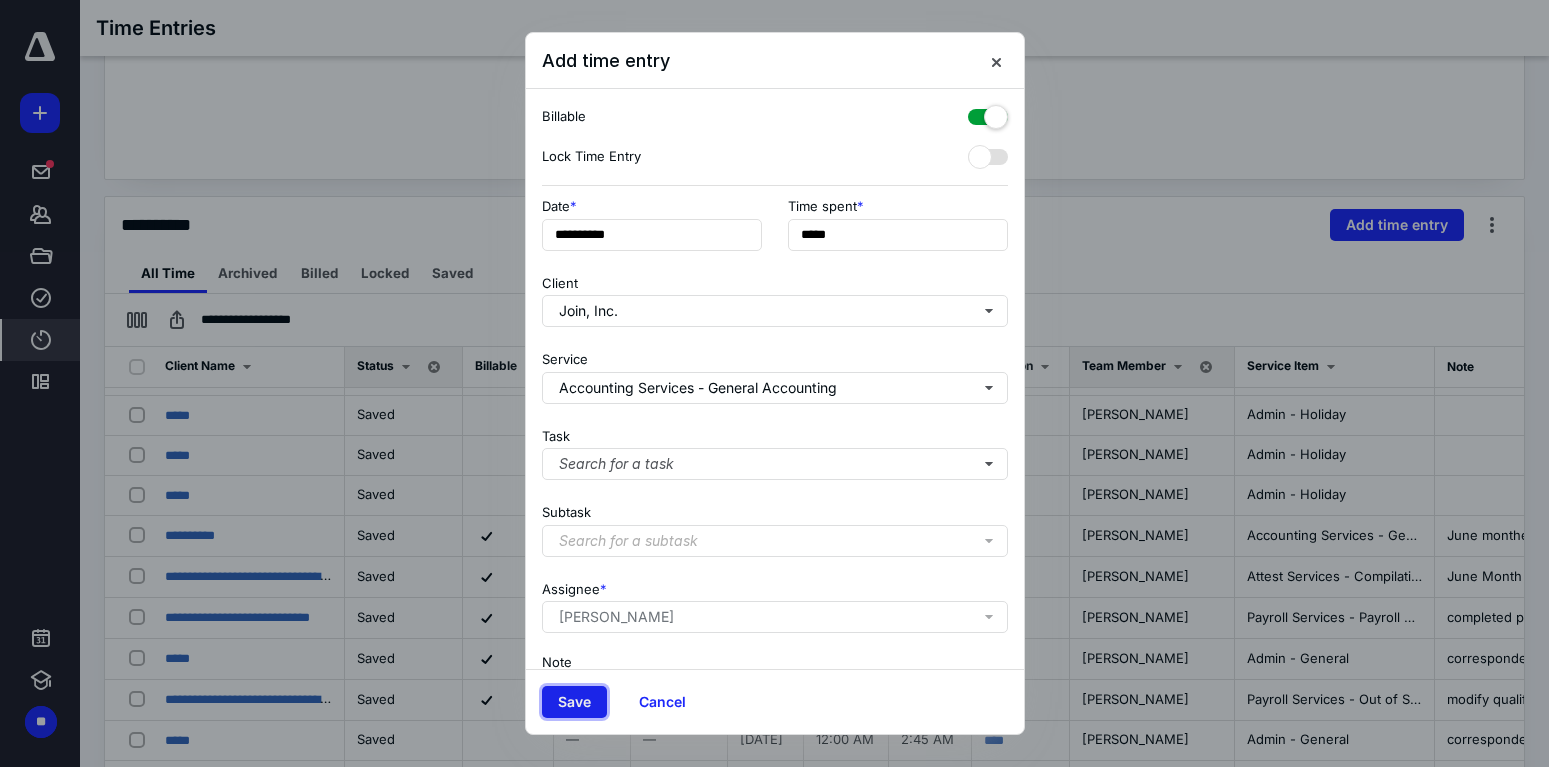 click on "Save" at bounding box center (574, 702) 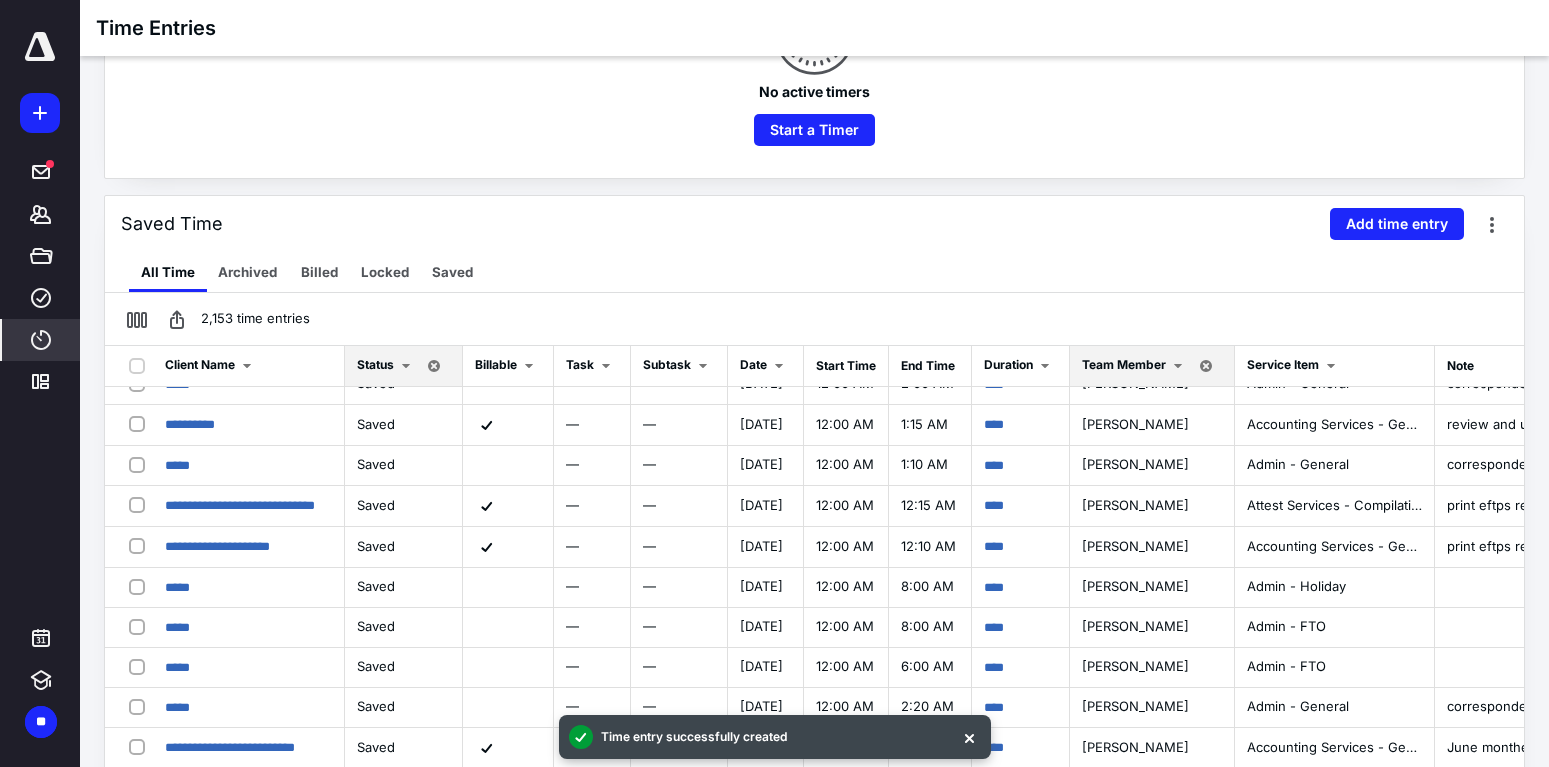 scroll, scrollTop: 1551, scrollLeft: 0, axis: vertical 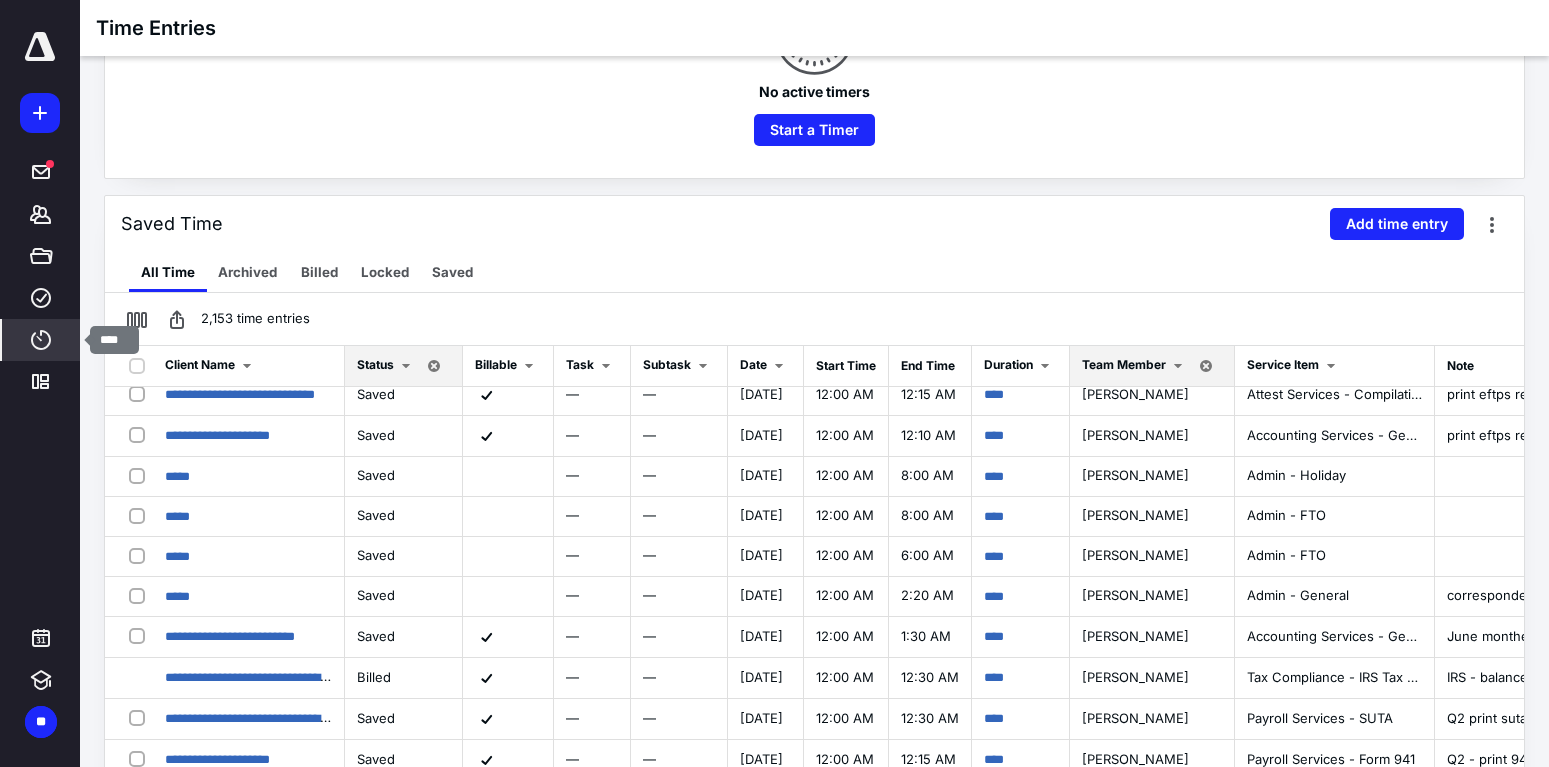 click 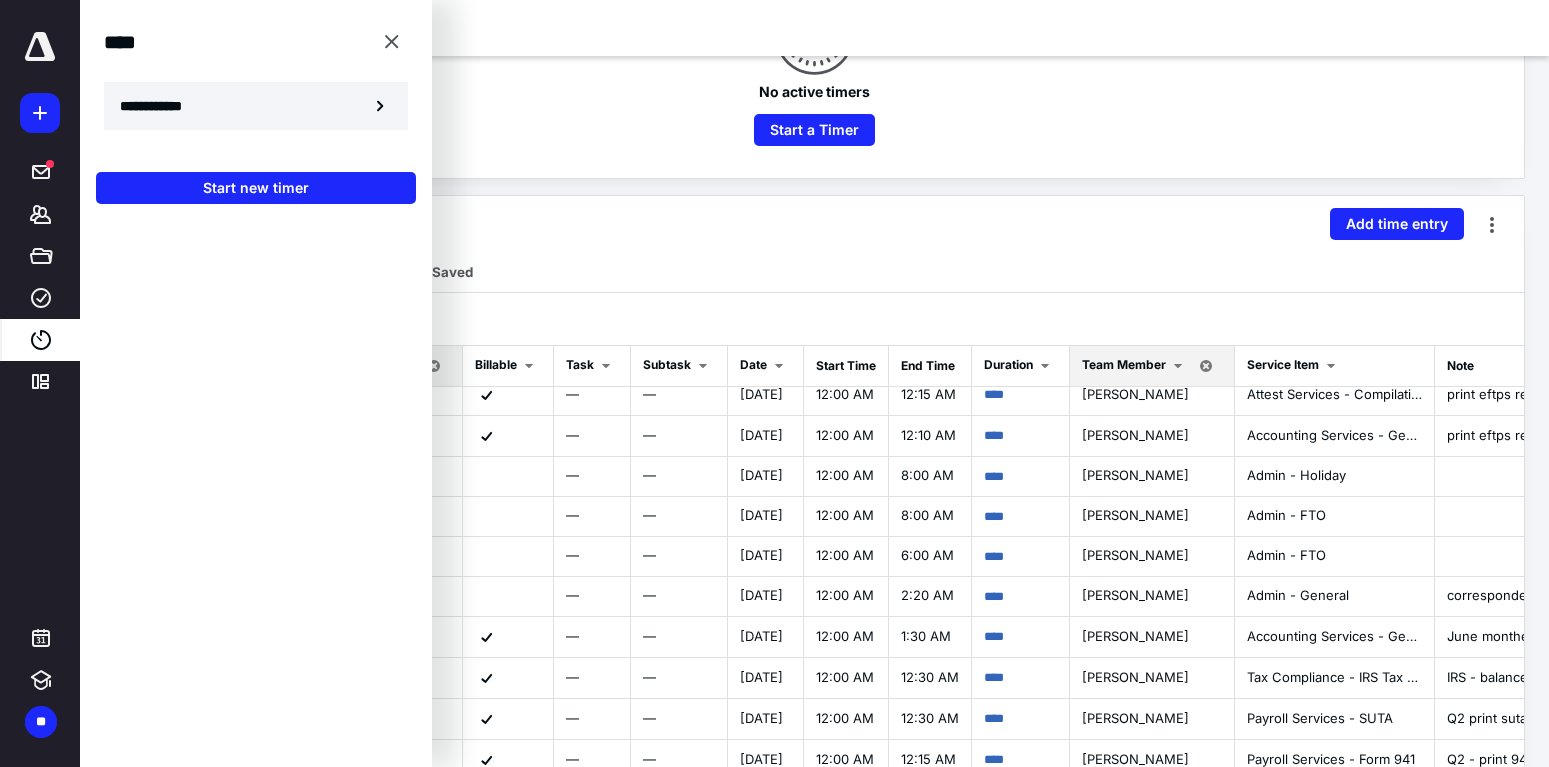click on "**********" at bounding box center (162, 106) 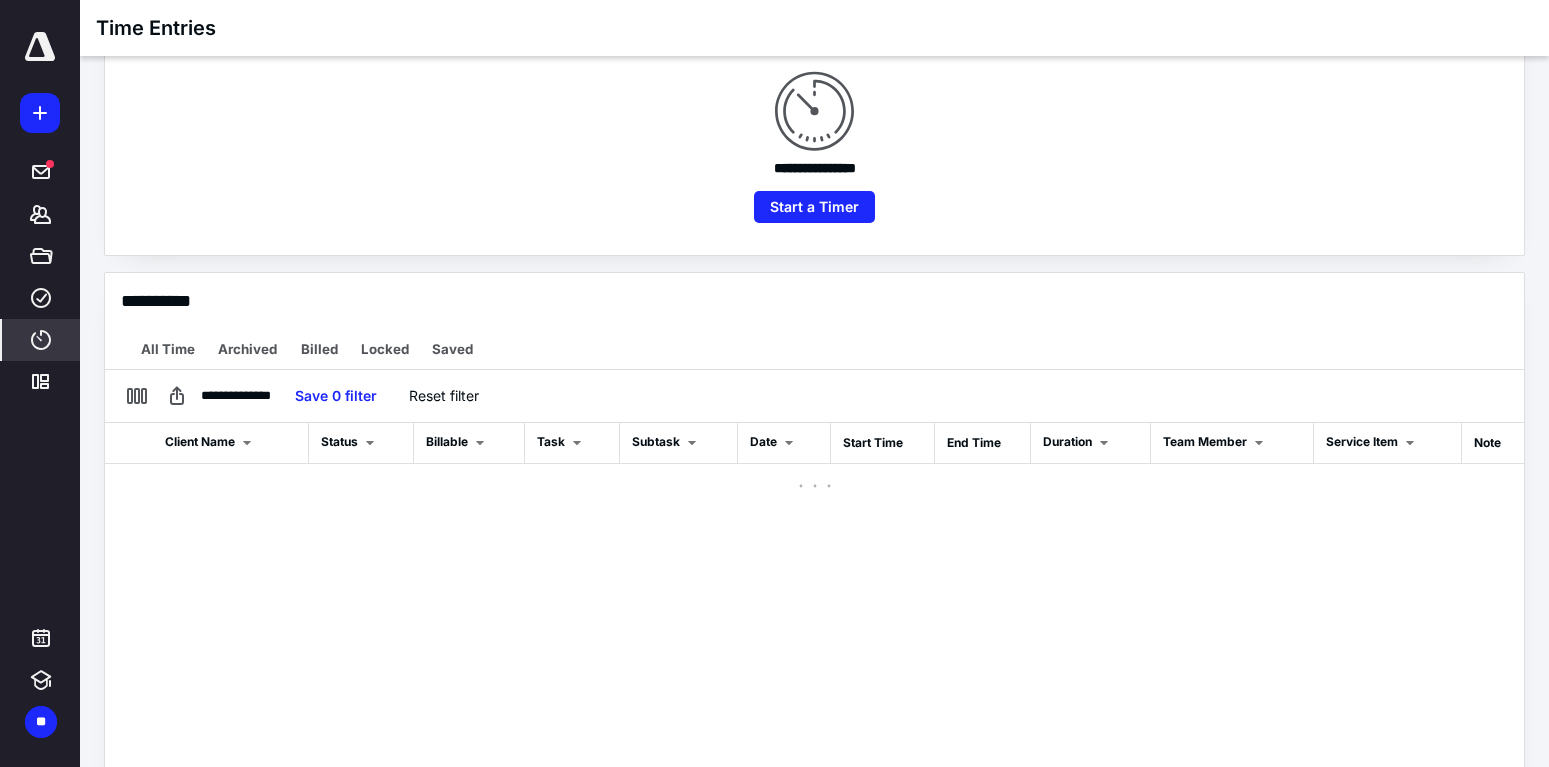 scroll, scrollTop: 228, scrollLeft: 0, axis: vertical 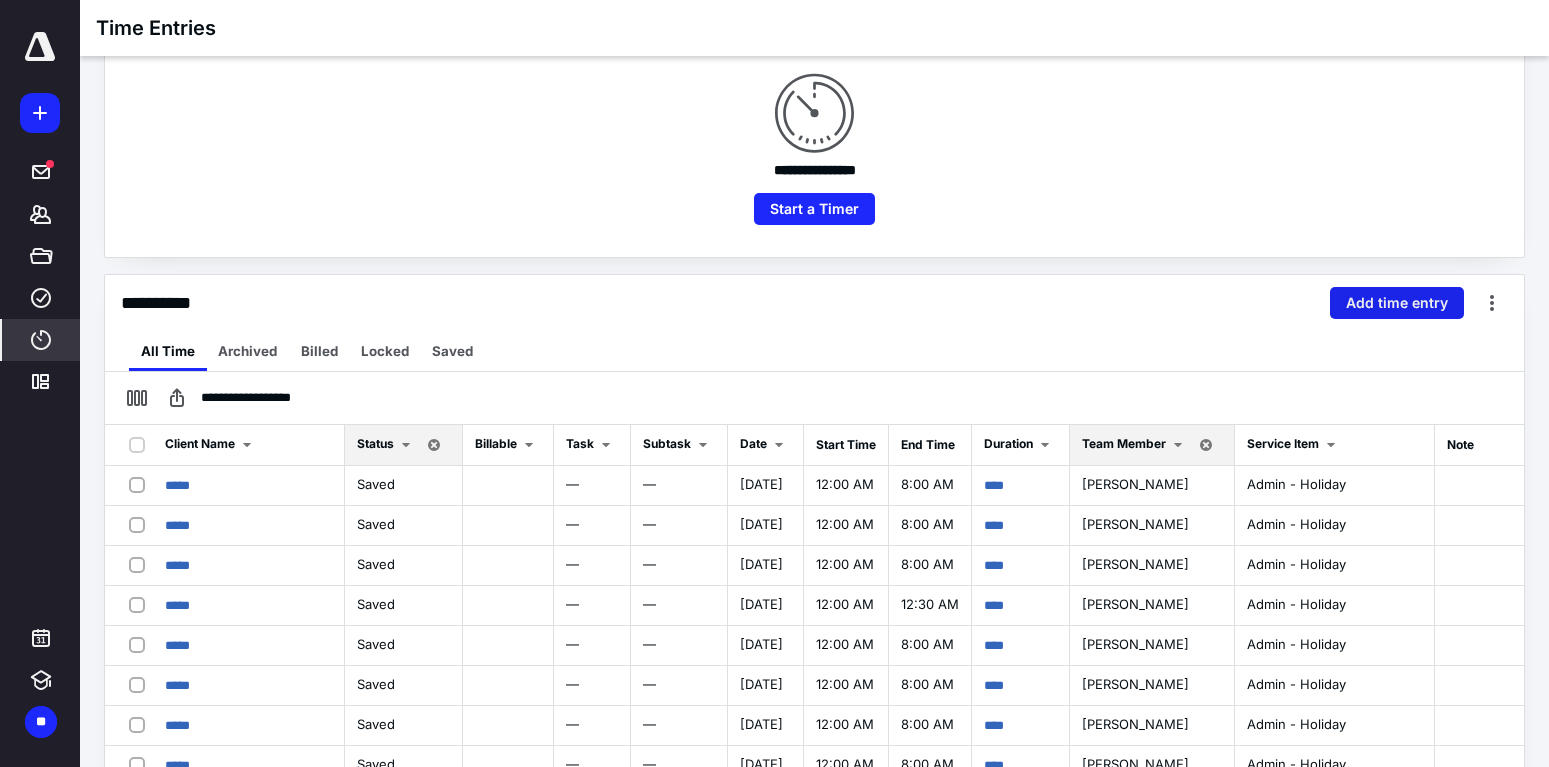 click on "Add time entry" at bounding box center (1397, 303) 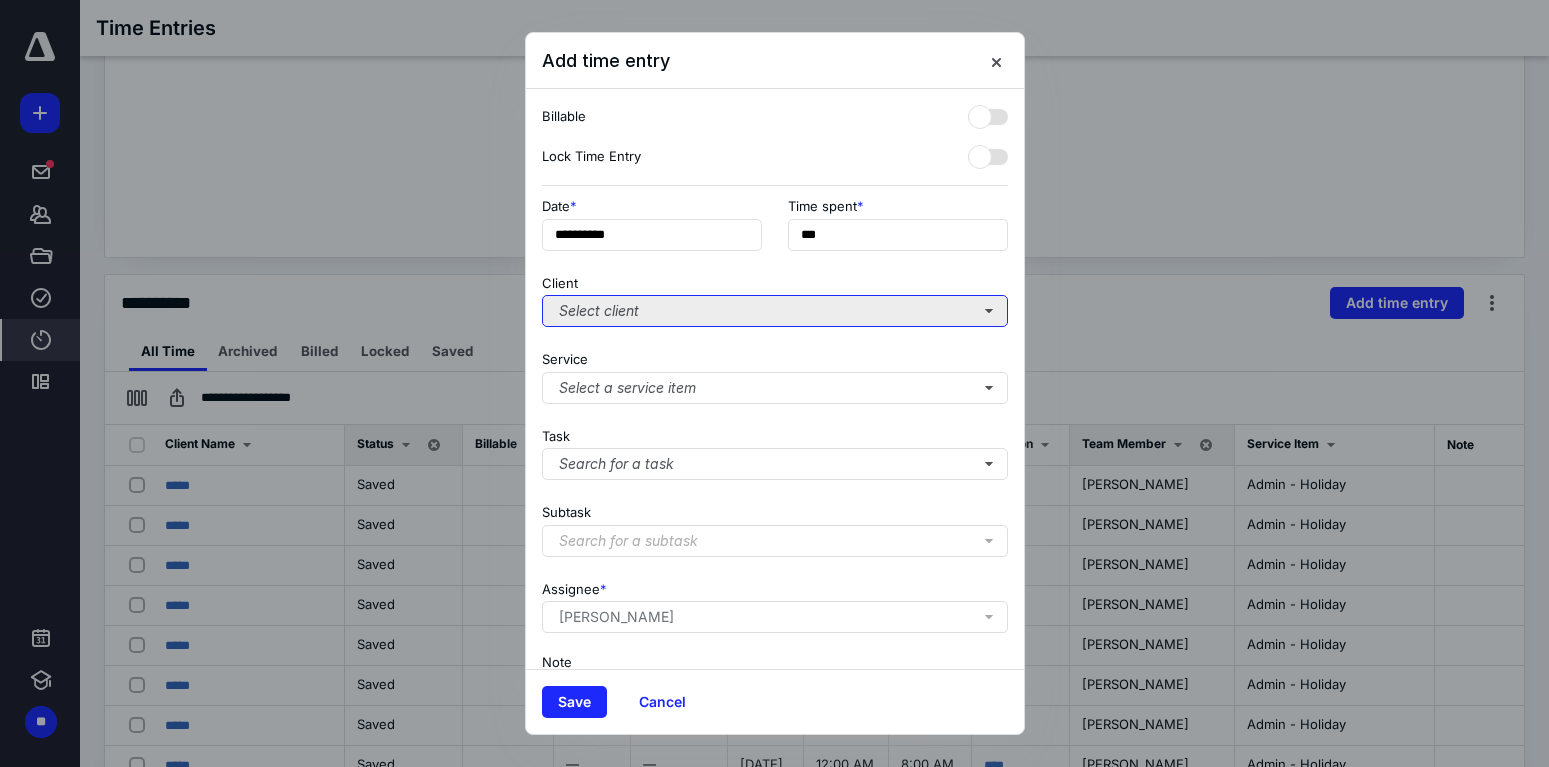click on "Select client" at bounding box center [775, 311] 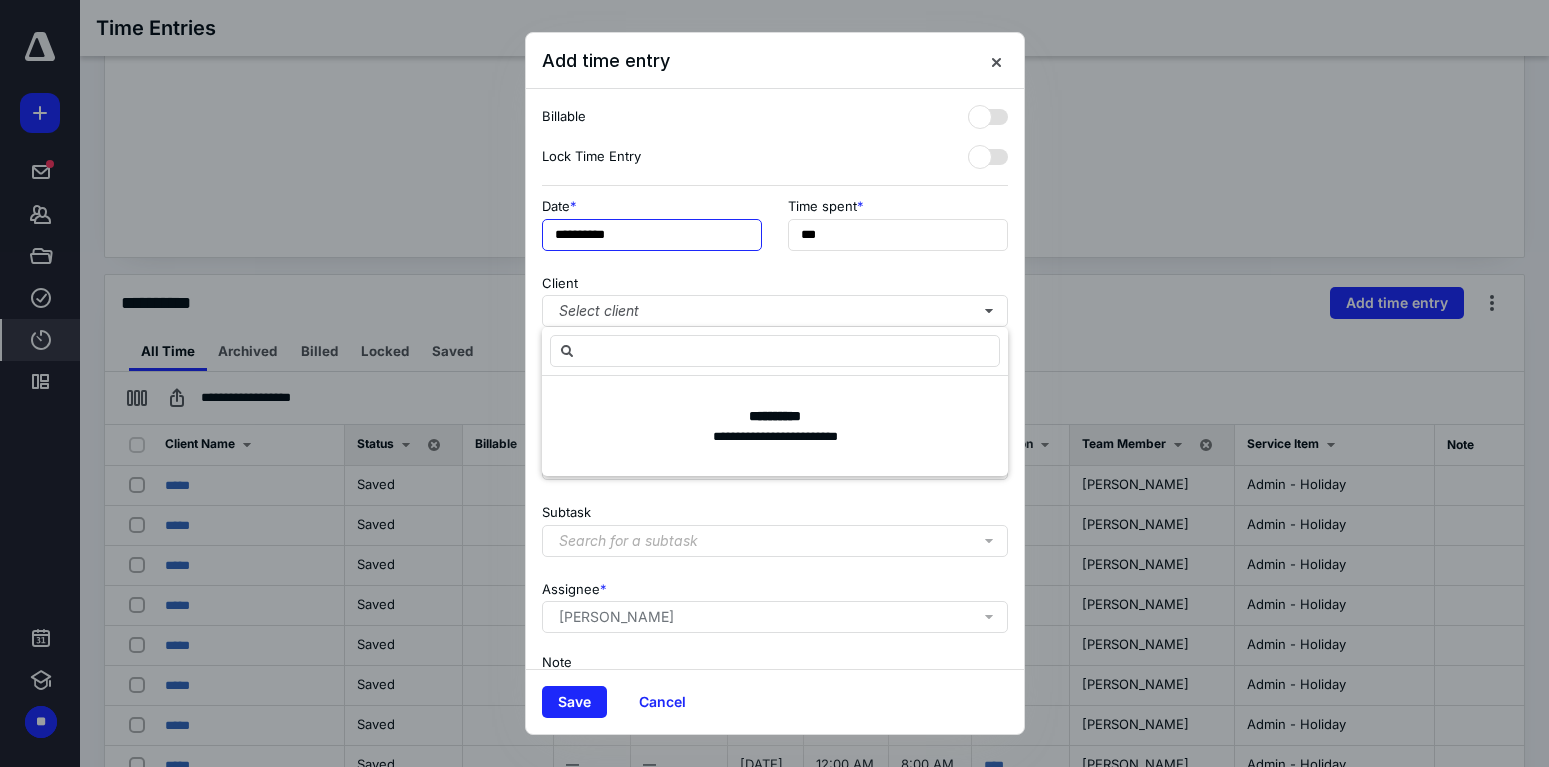 click on "**********" at bounding box center (652, 235) 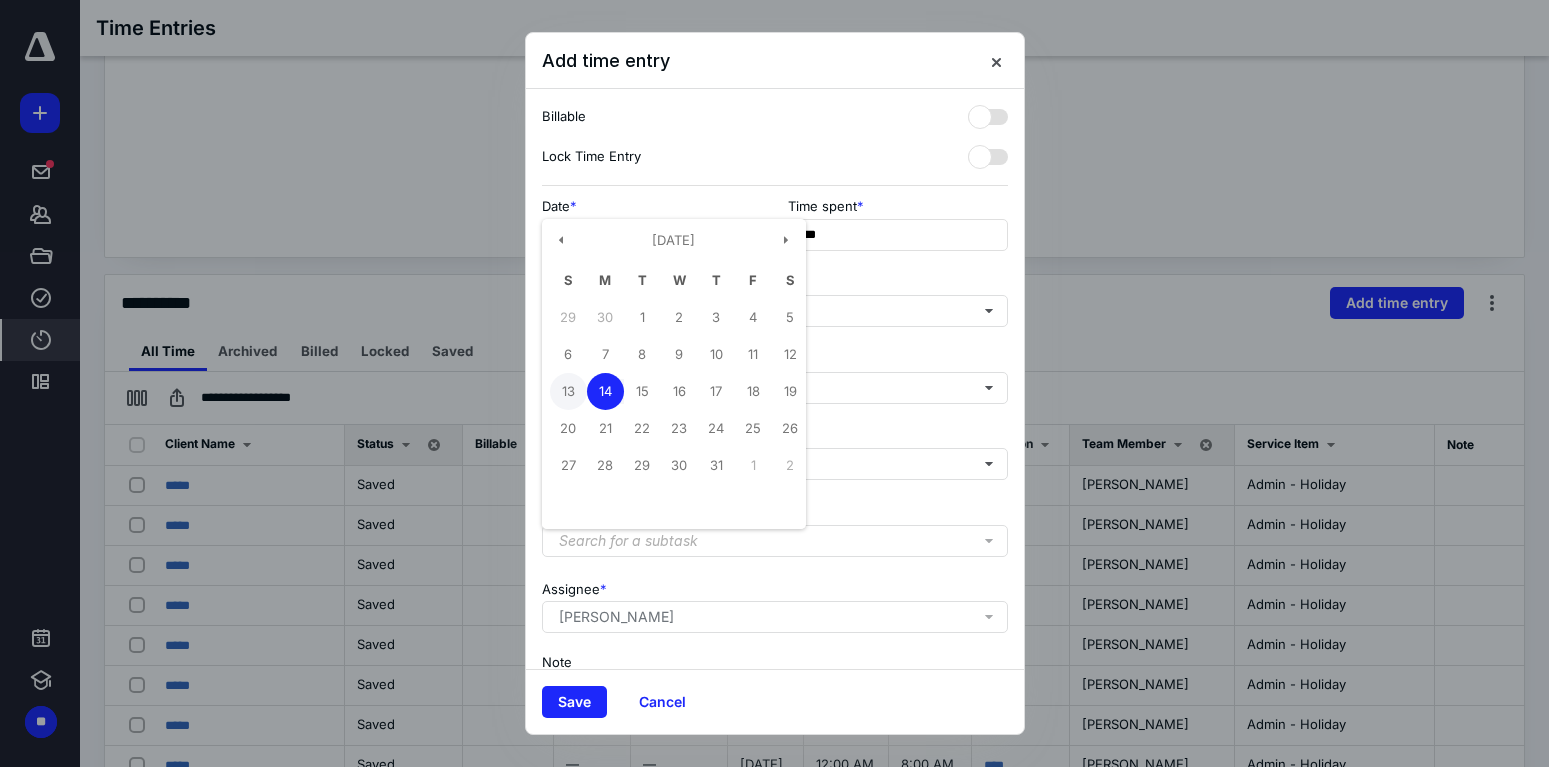 click on "13" at bounding box center (568, 391) 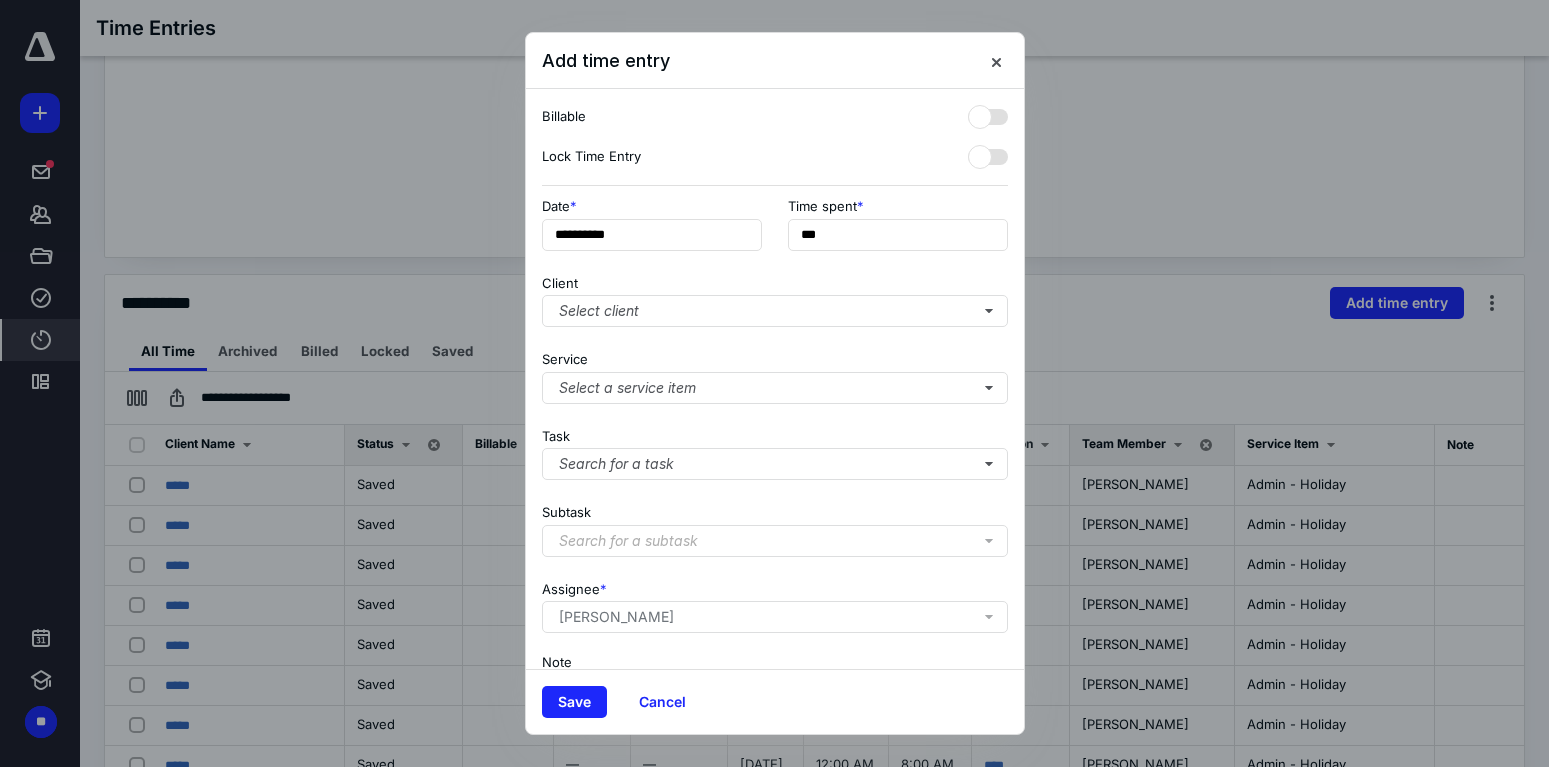 type on "**********" 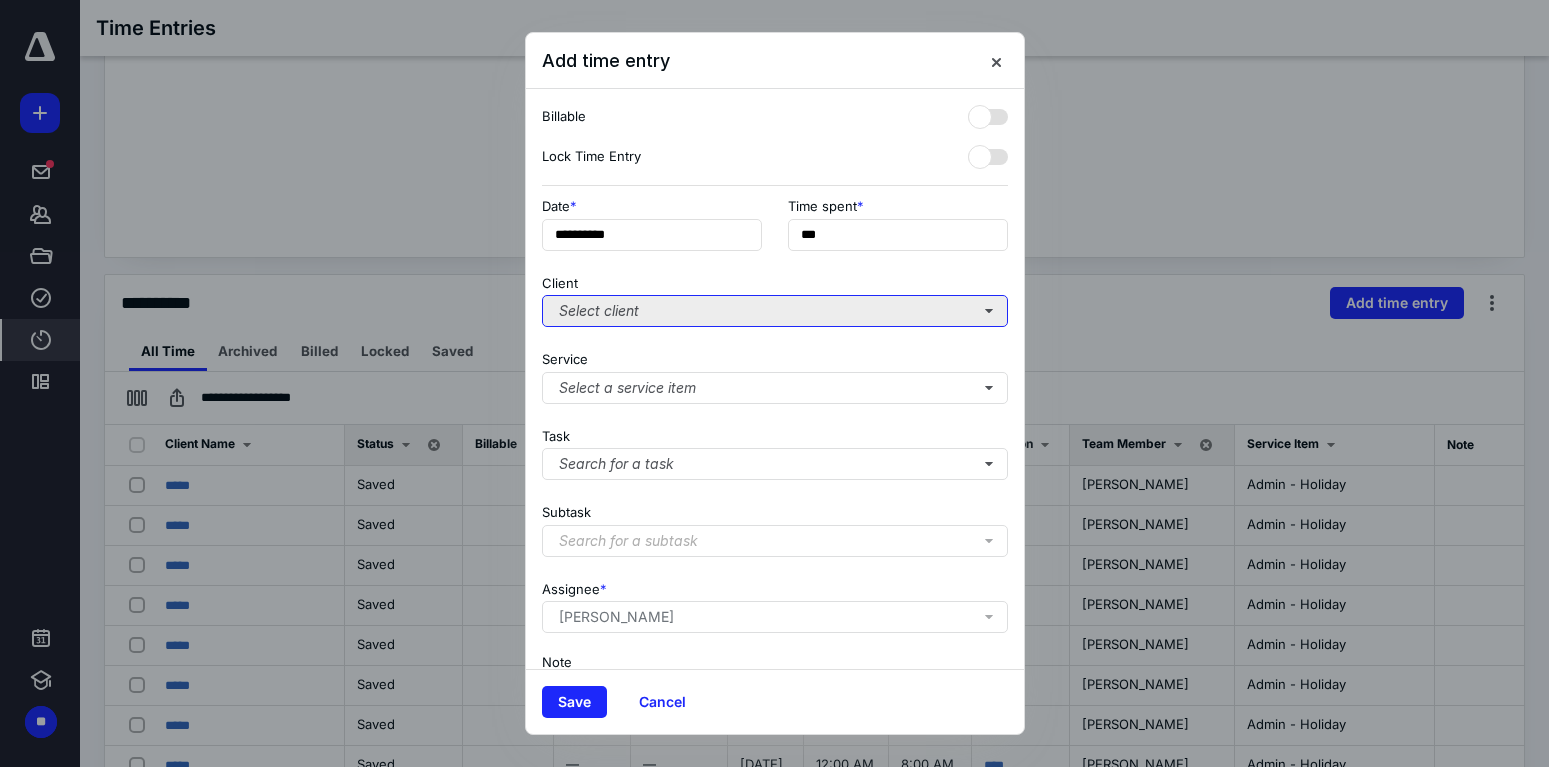 click on "Select client" at bounding box center [775, 311] 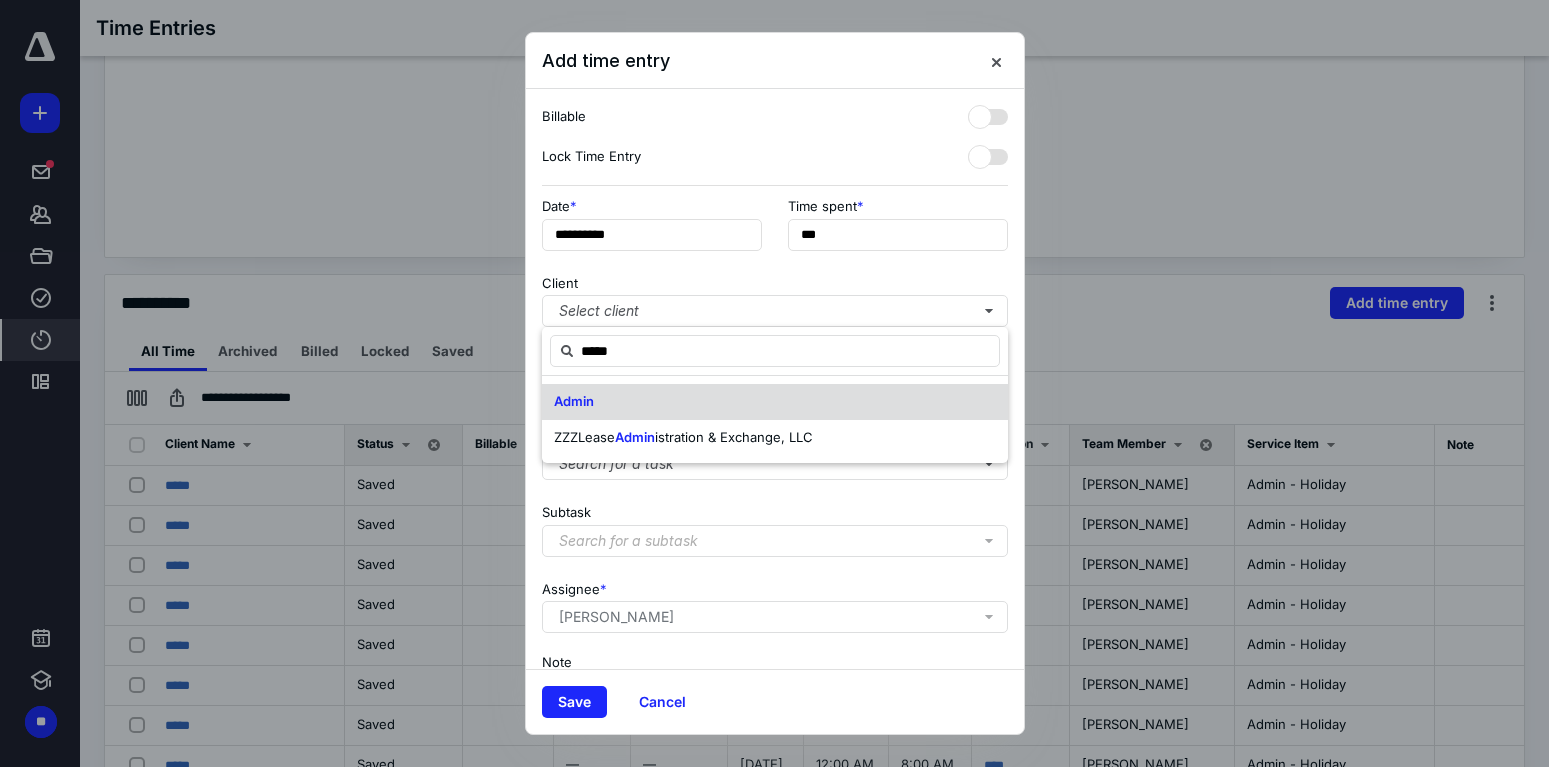 click on "Admin" at bounding box center (775, 402) 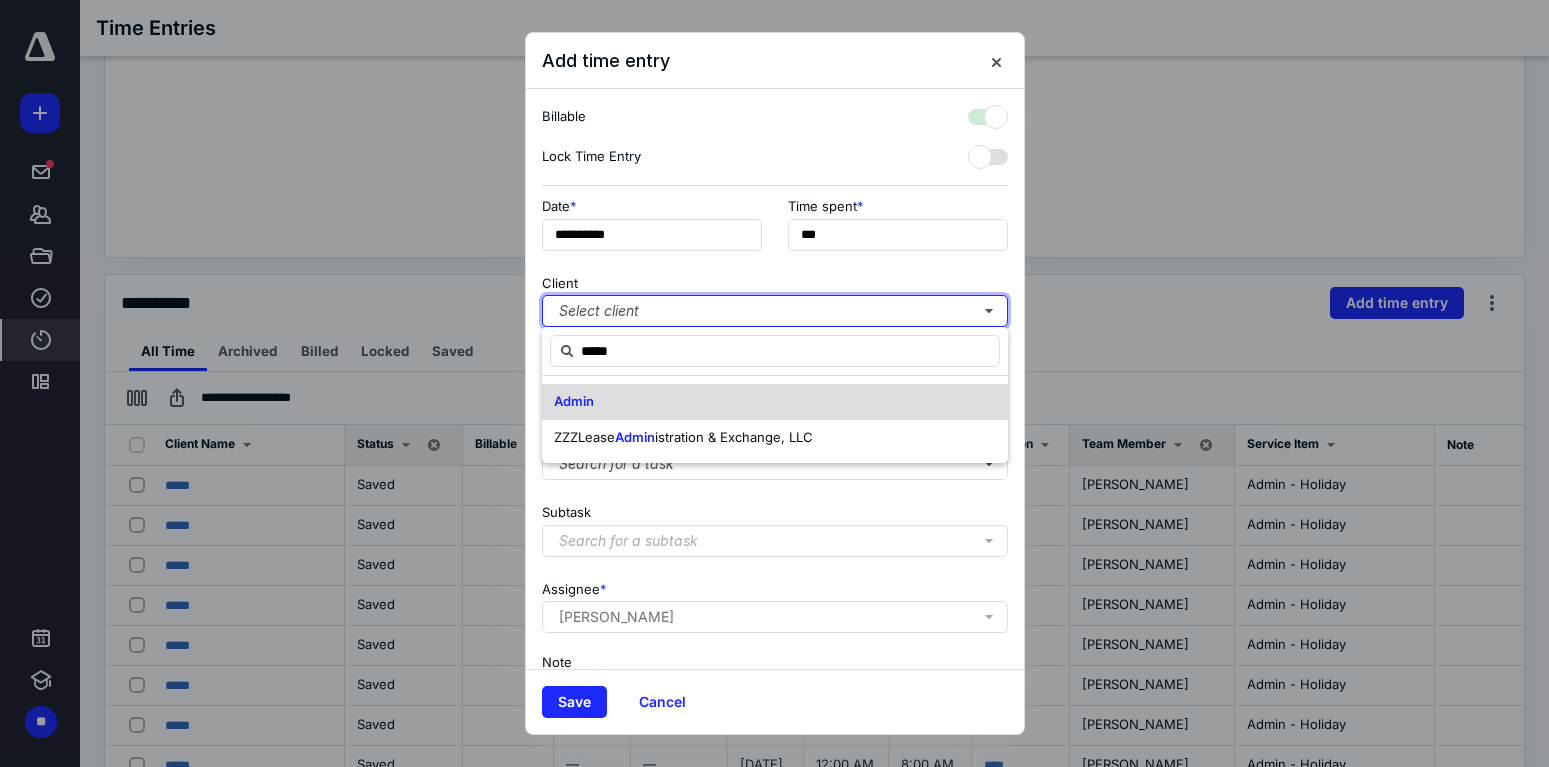 checkbox on "true" 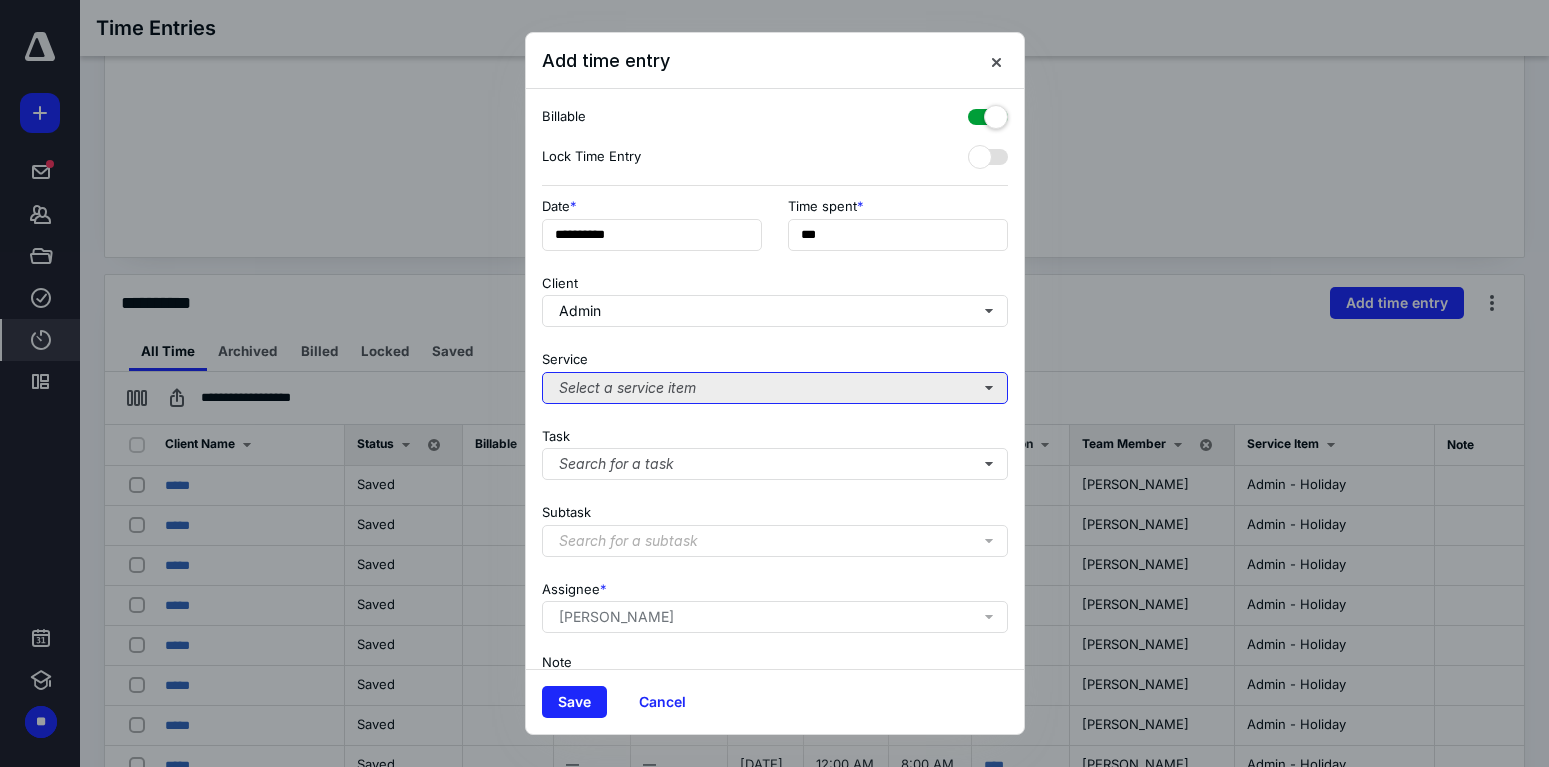 click on "Select a service item" at bounding box center [775, 388] 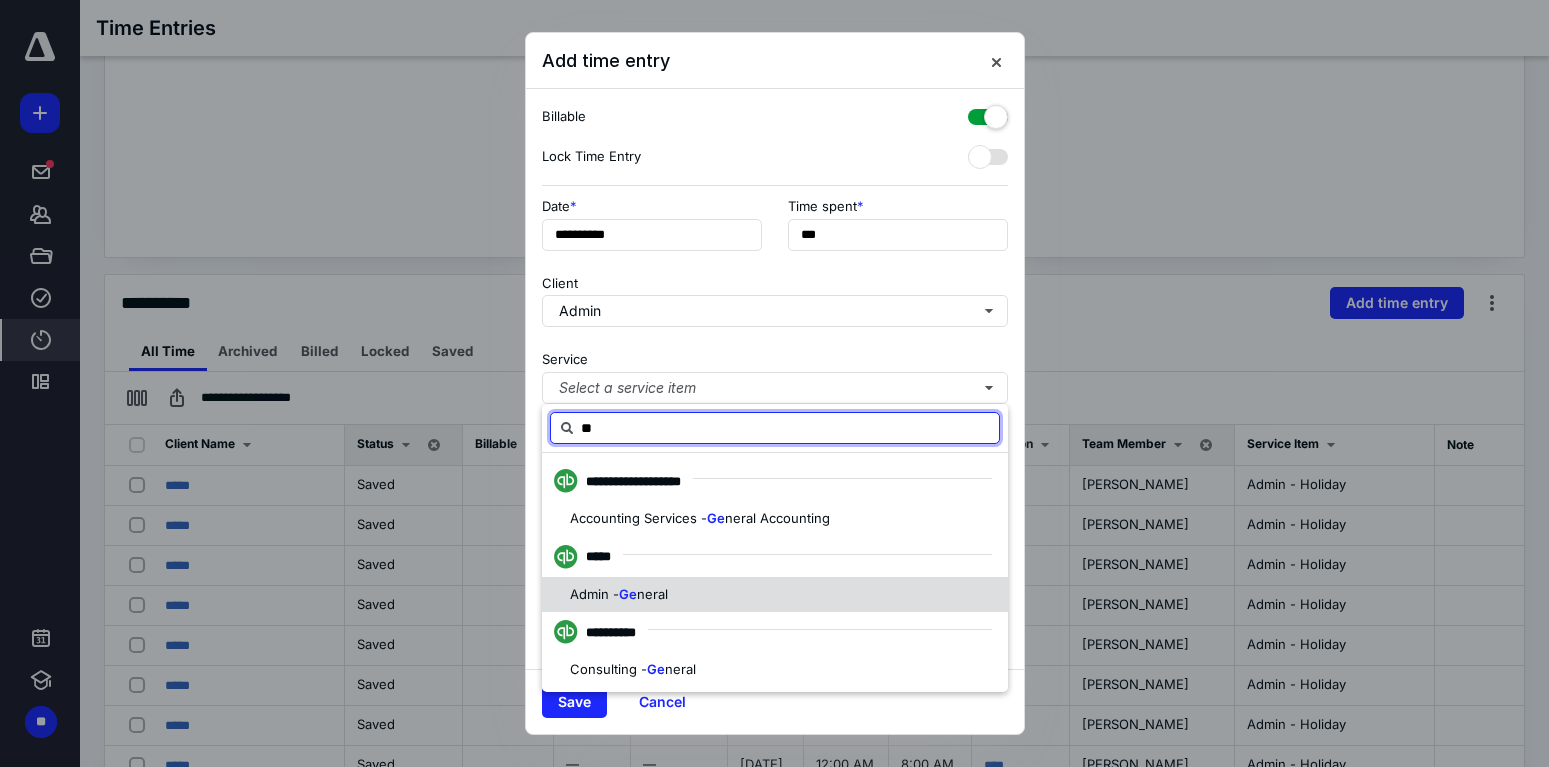 click on "neral" at bounding box center (652, 594) 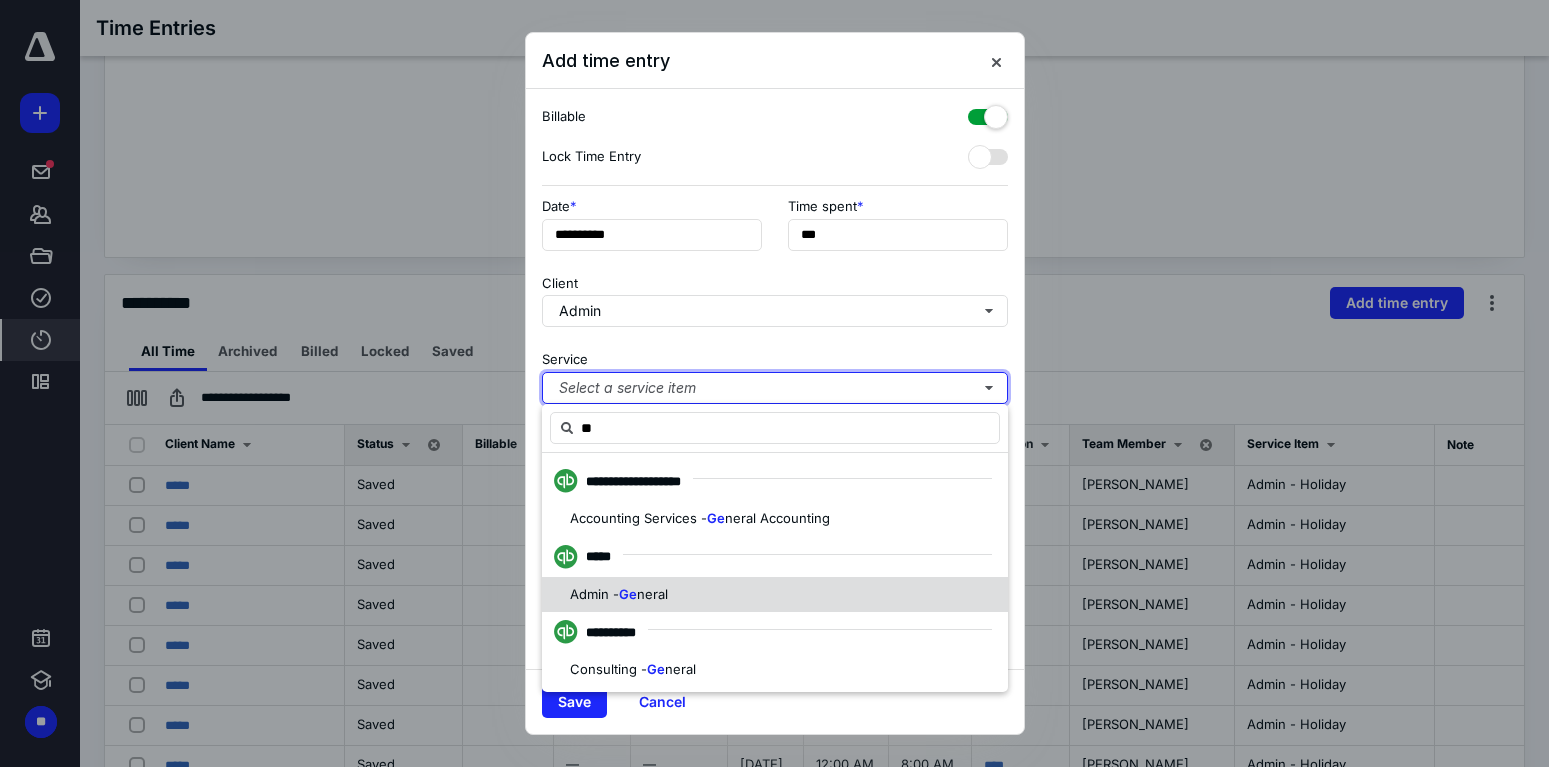 type 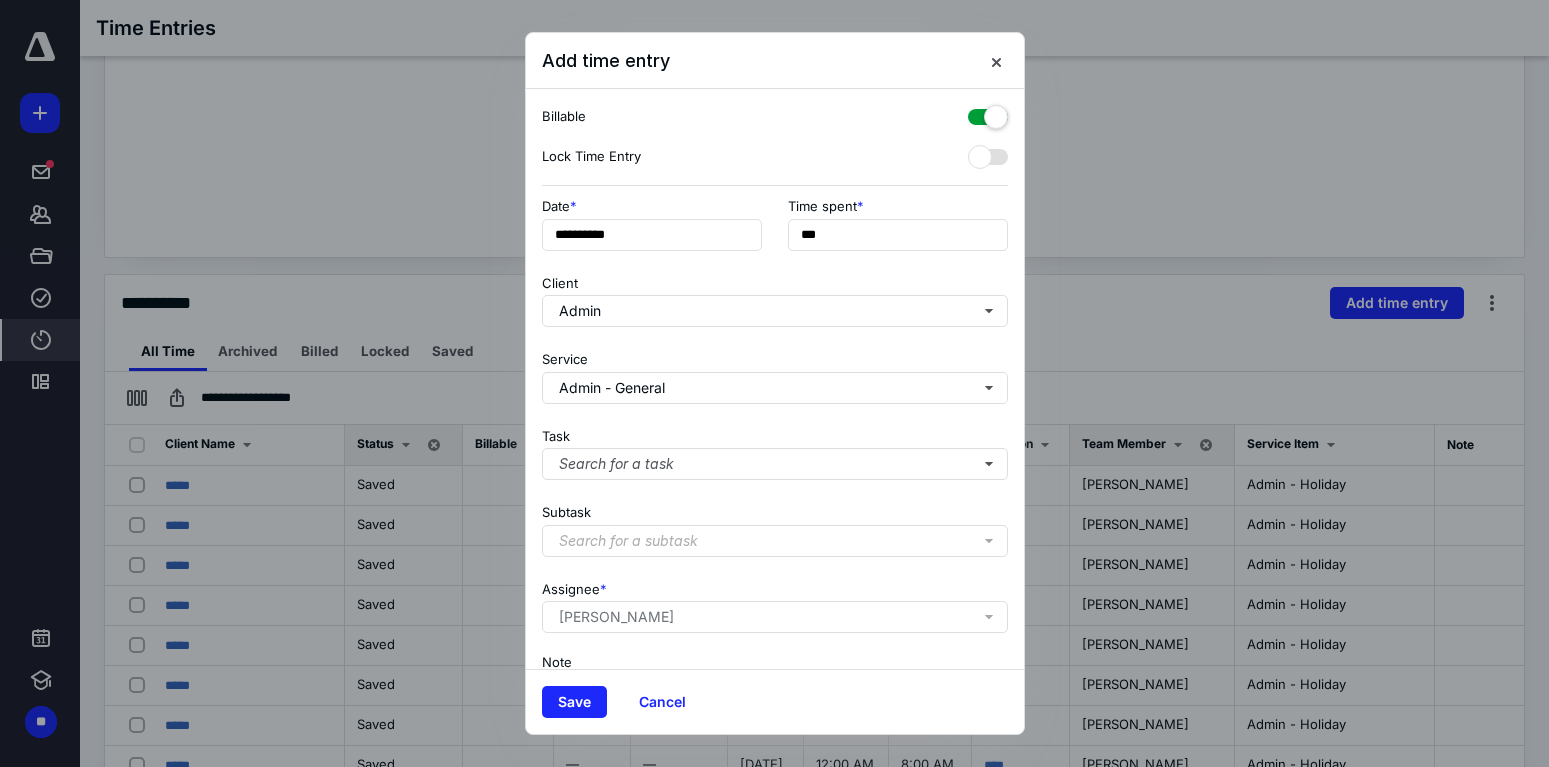 click at bounding box center [988, 113] 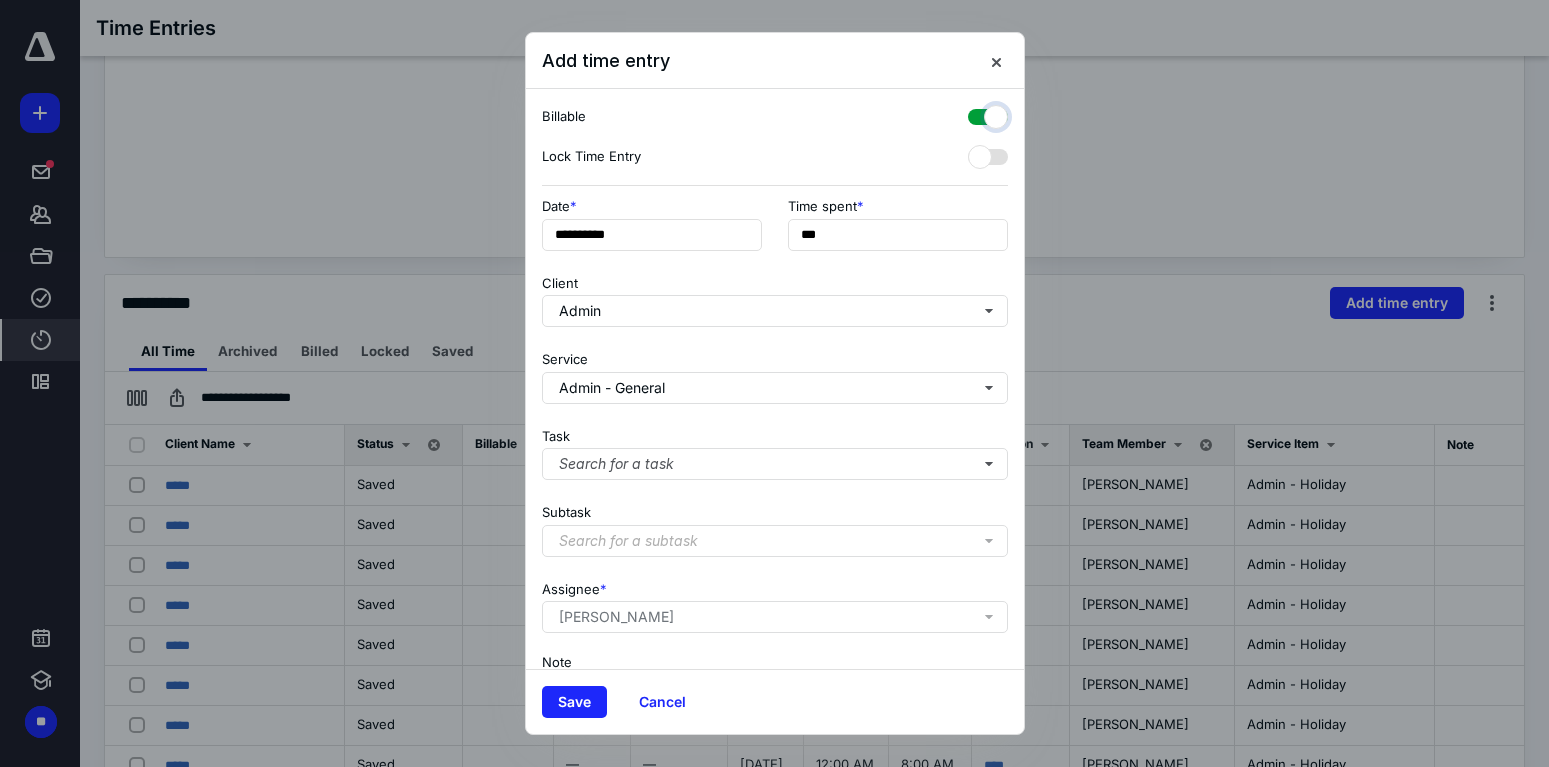 click at bounding box center [978, 114] 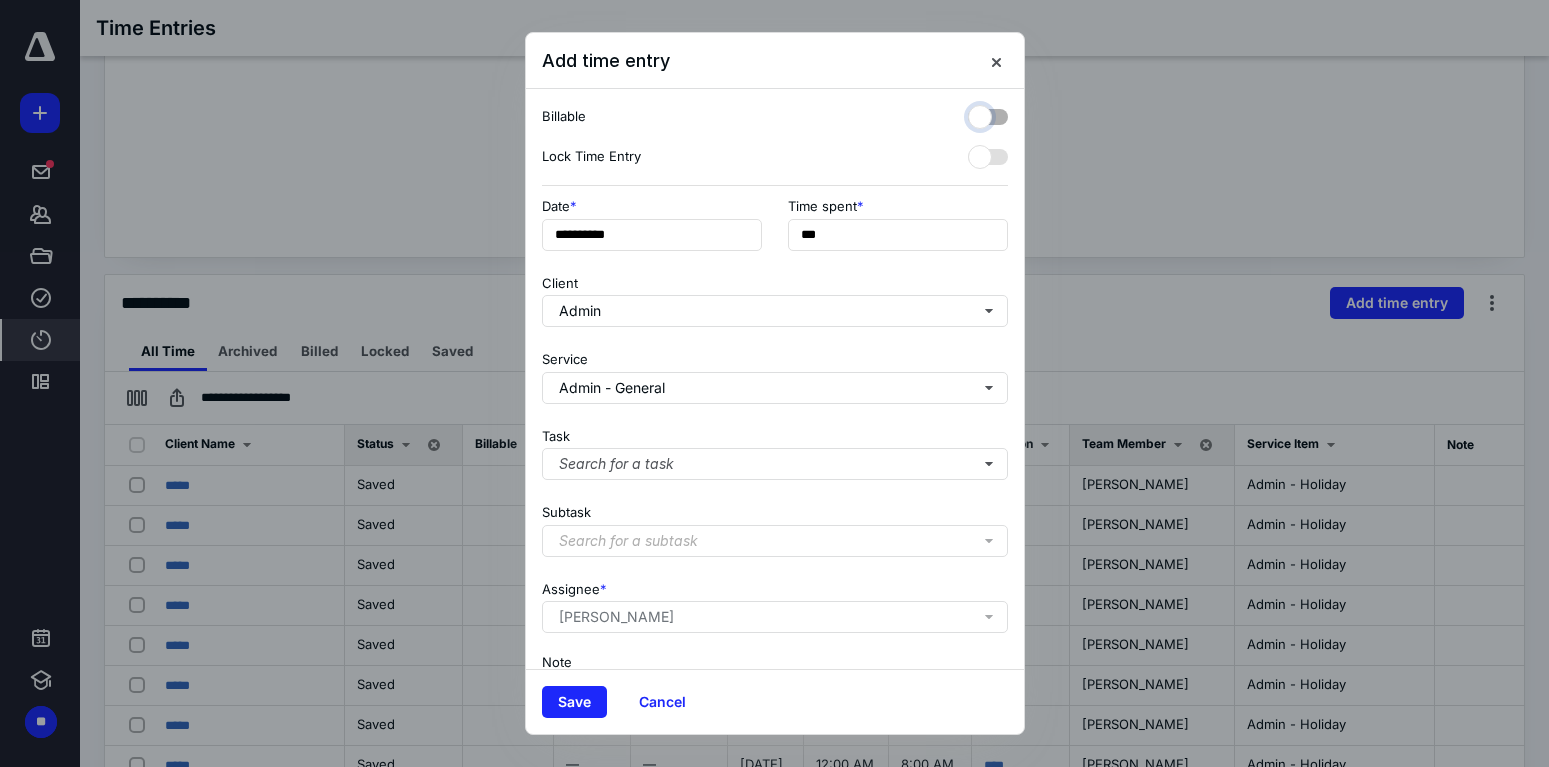 checkbox on "false" 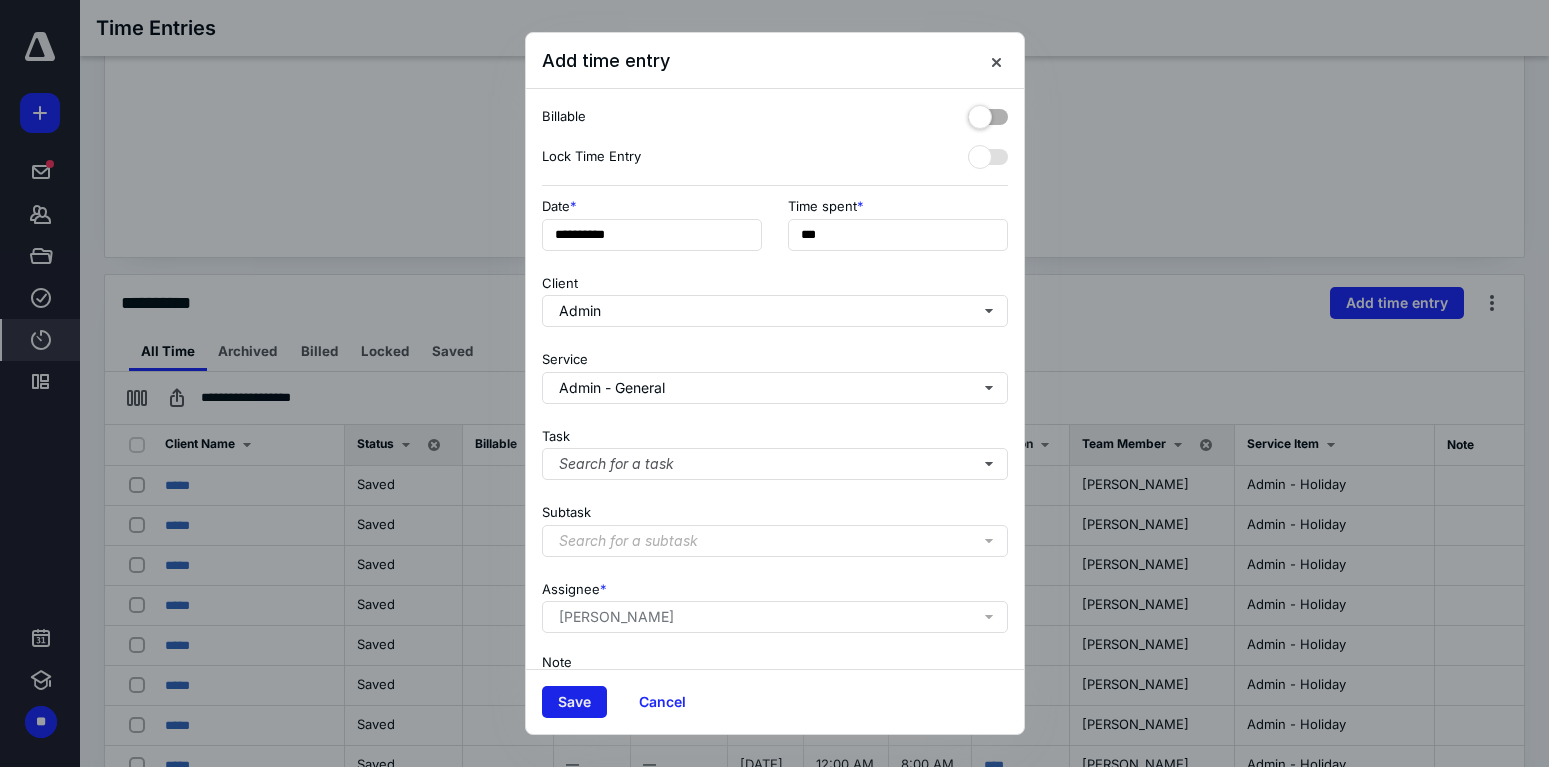 click on "Save" at bounding box center (574, 702) 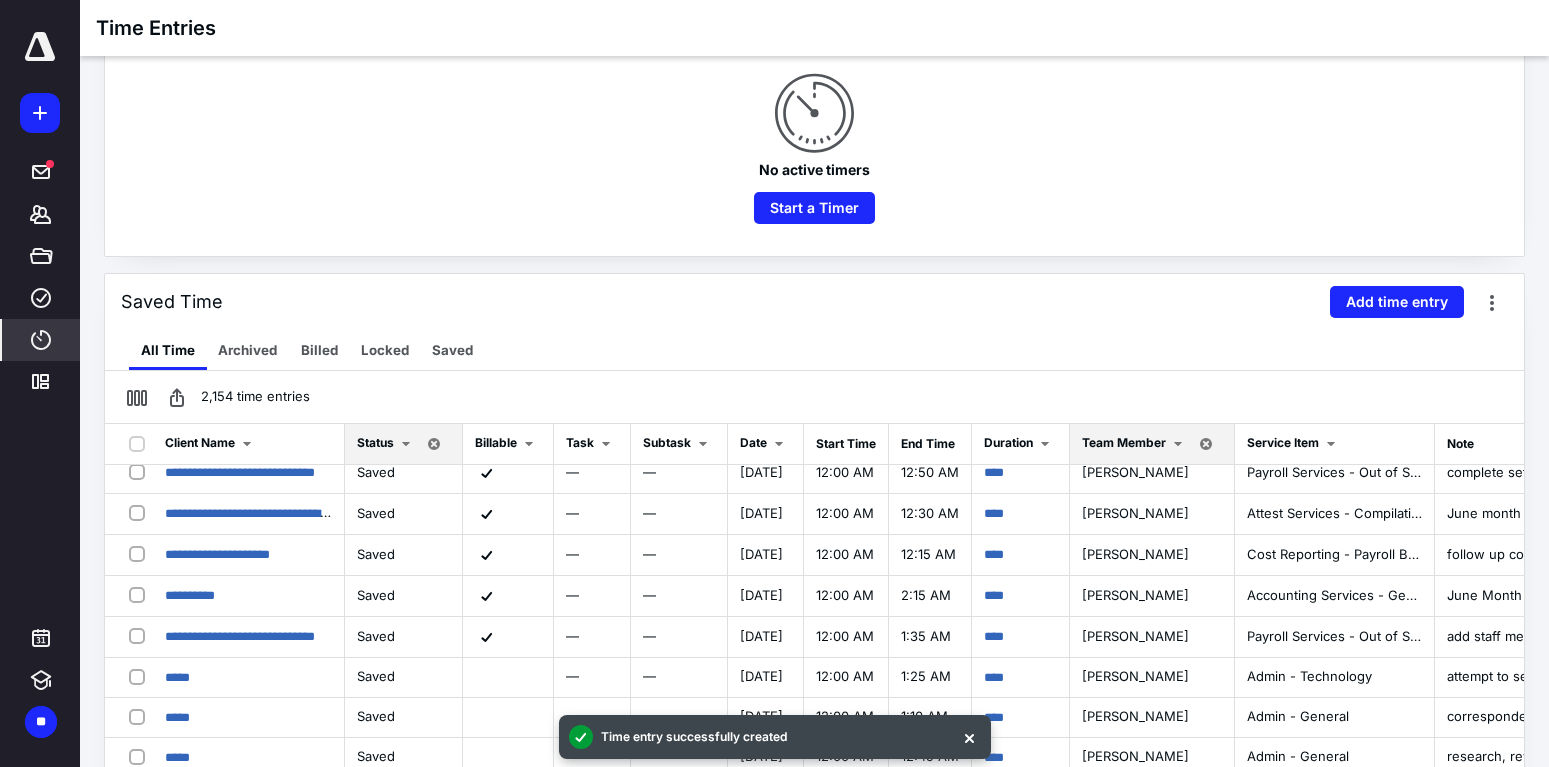 scroll, scrollTop: 1056, scrollLeft: 0, axis: vertical 